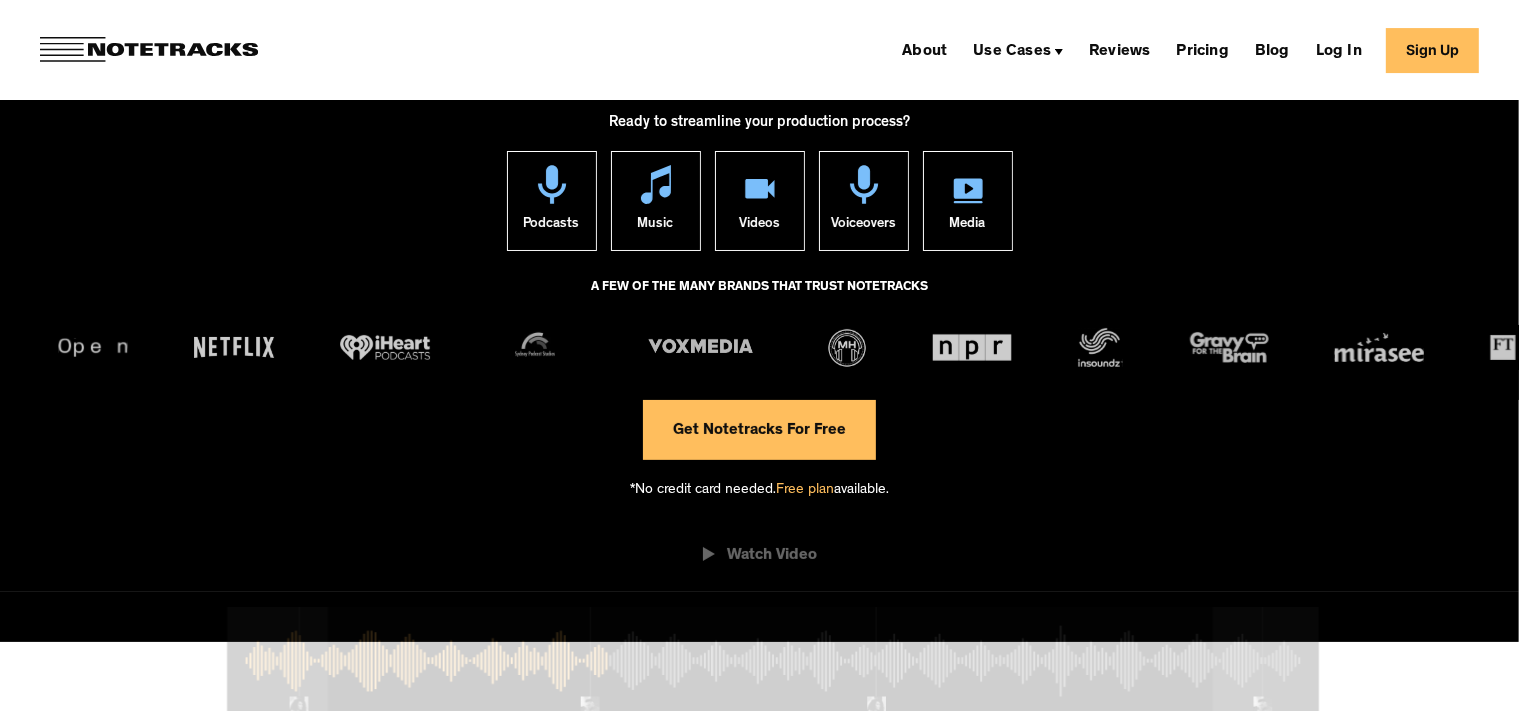 scroll, scrollTop: 211, scrollLeft: 0, axis: vertical 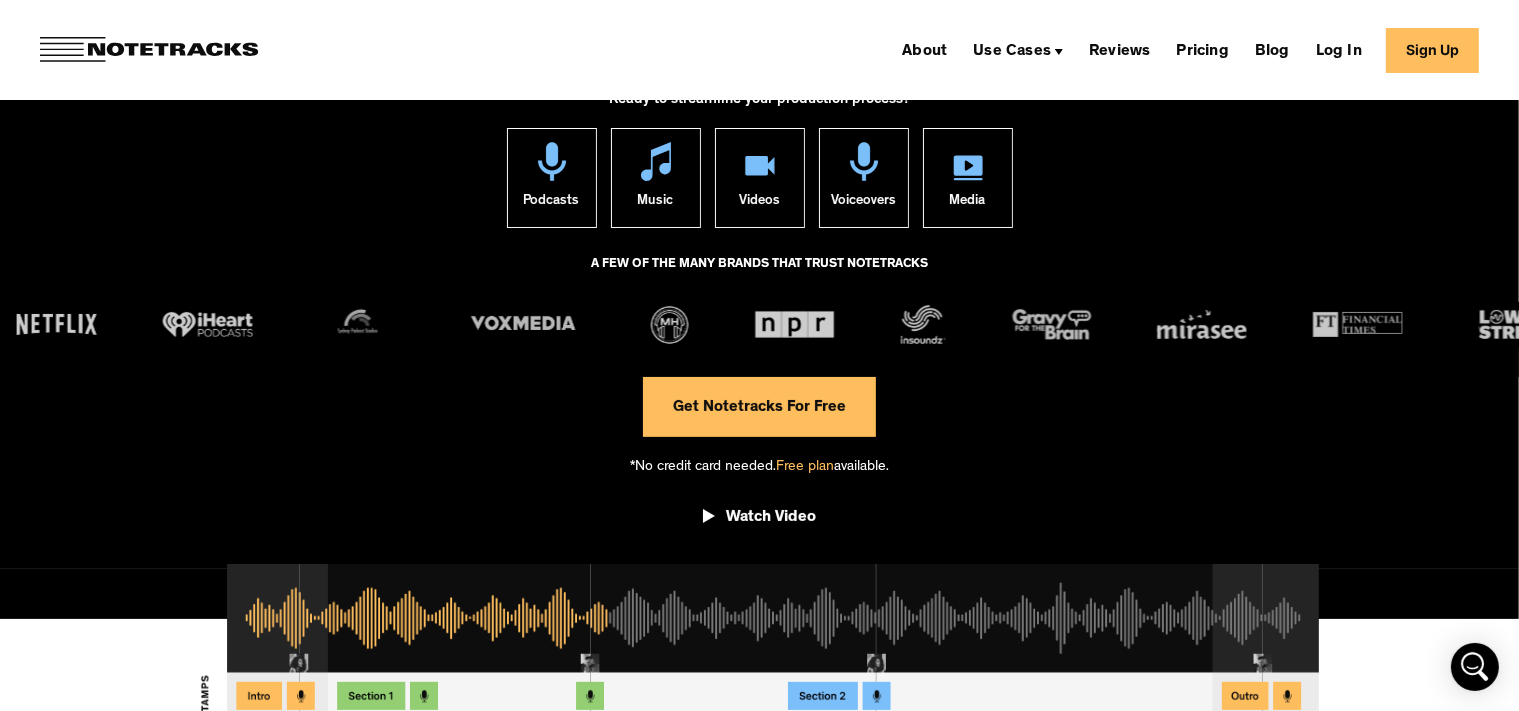 click on "Get Notetracks For Free" at bounding box center [759, 407] 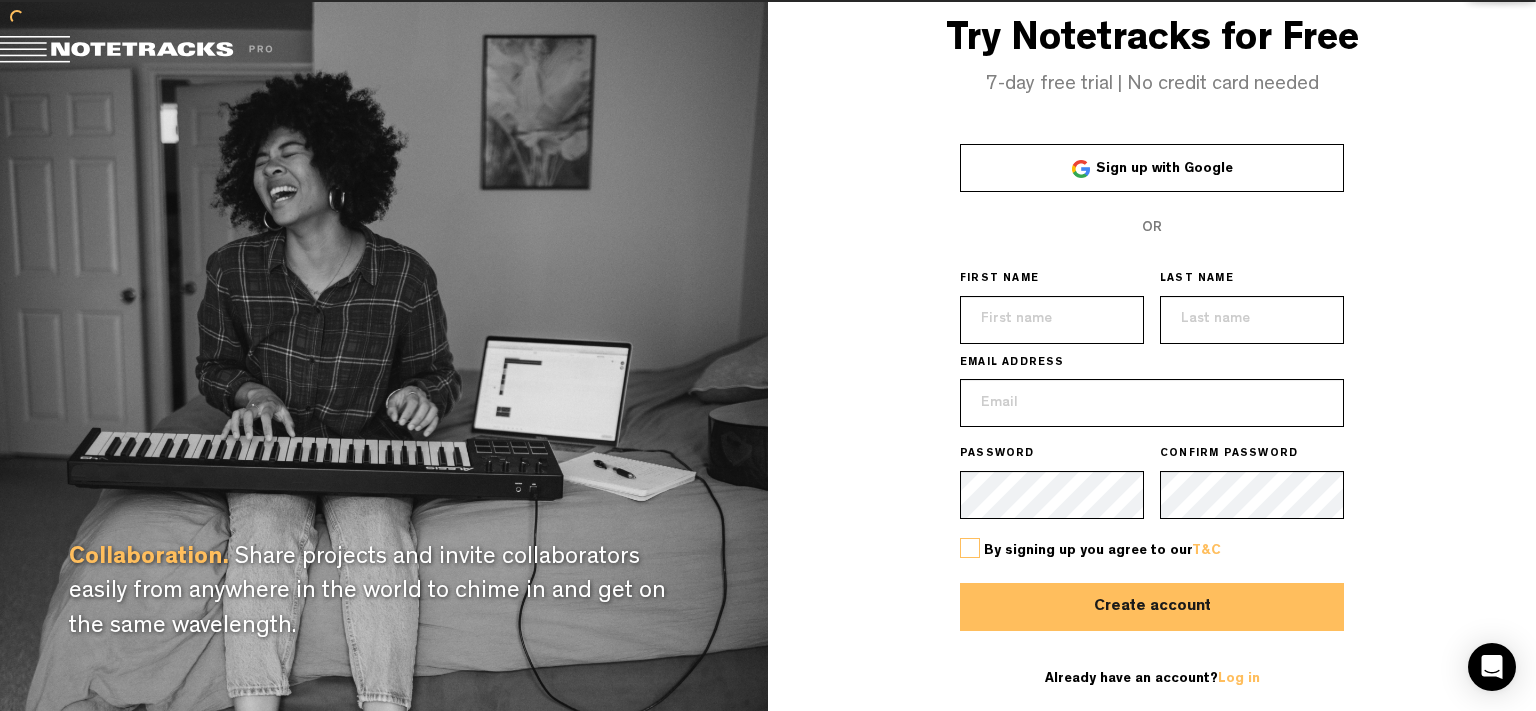 scroll, scrollTop: 0, scrollLeft: 0, axis: both 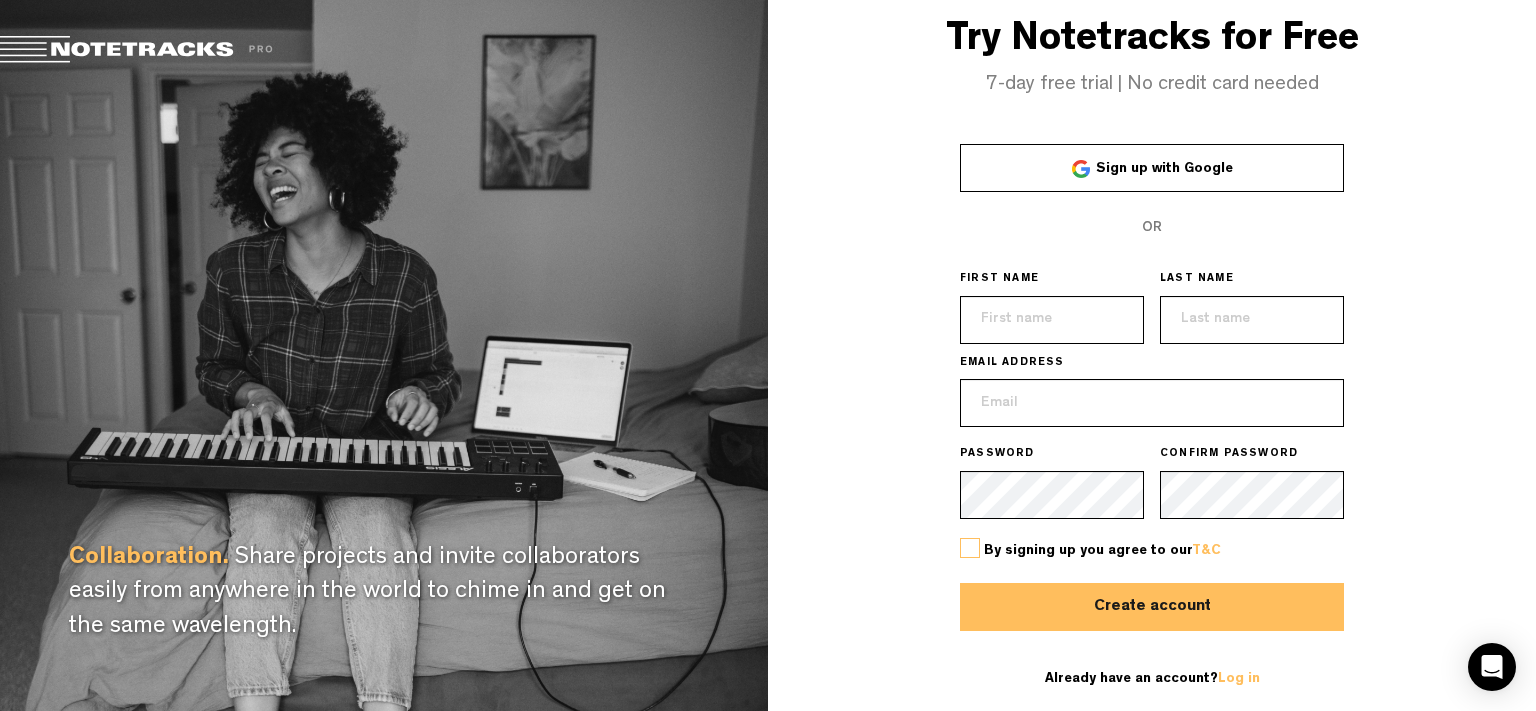 click on "Sign up with Google" at bounding box center (1164, 169) 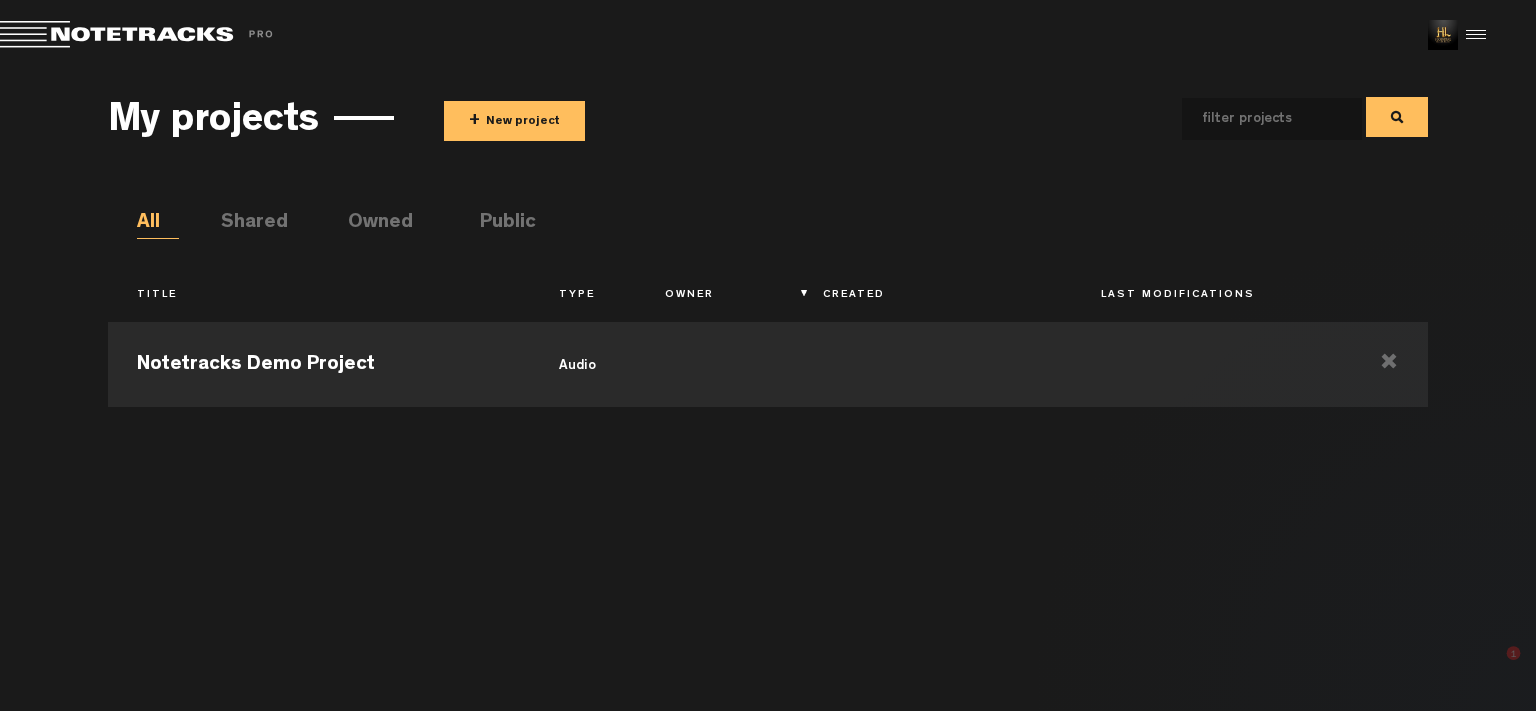 click on "My projects
+  New project
All
Shared
Owned
Public
Title
Type
Owner
Created
Last Modifications
Notetracks Demo Project
audio" at bounding box center [768, 386] 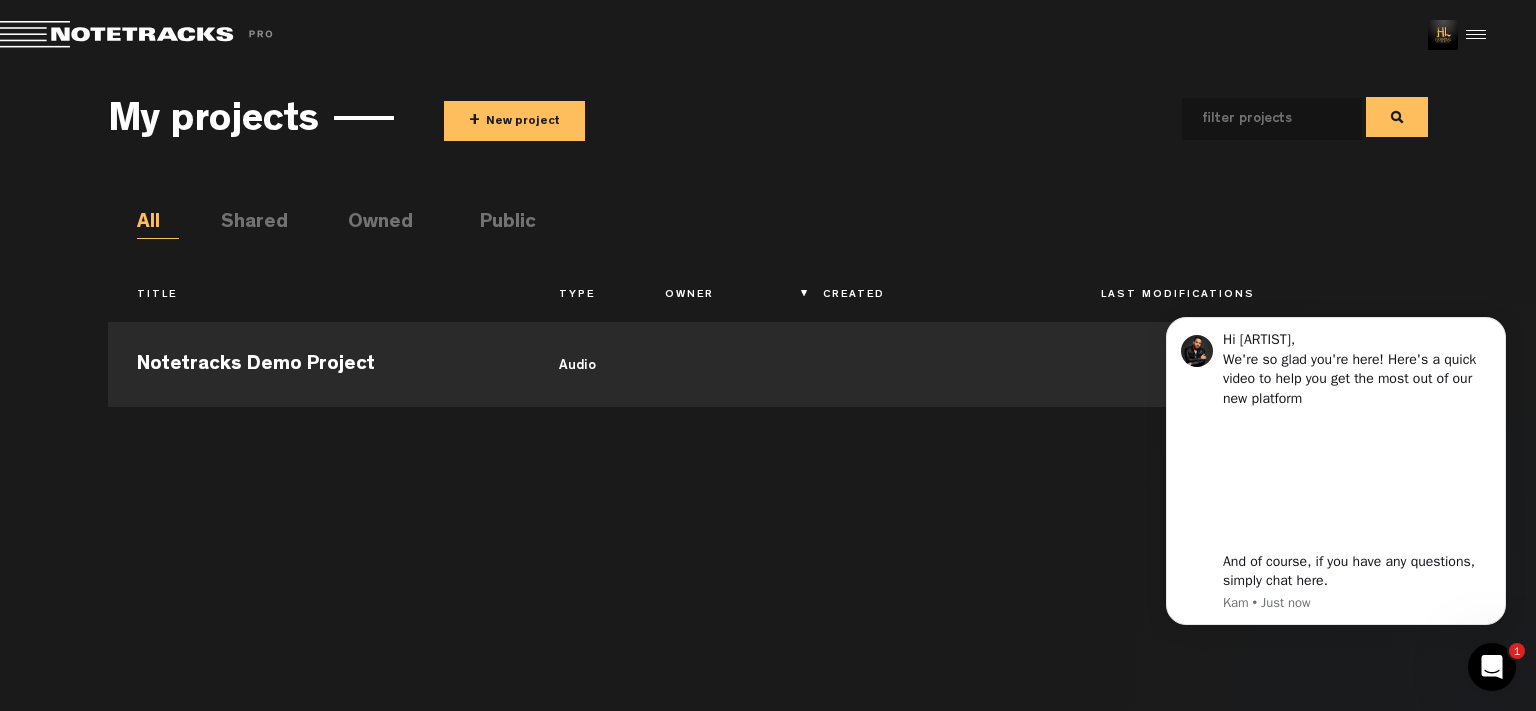 scroll, scrollTop: 0, scrollLeft: 0, axis: both 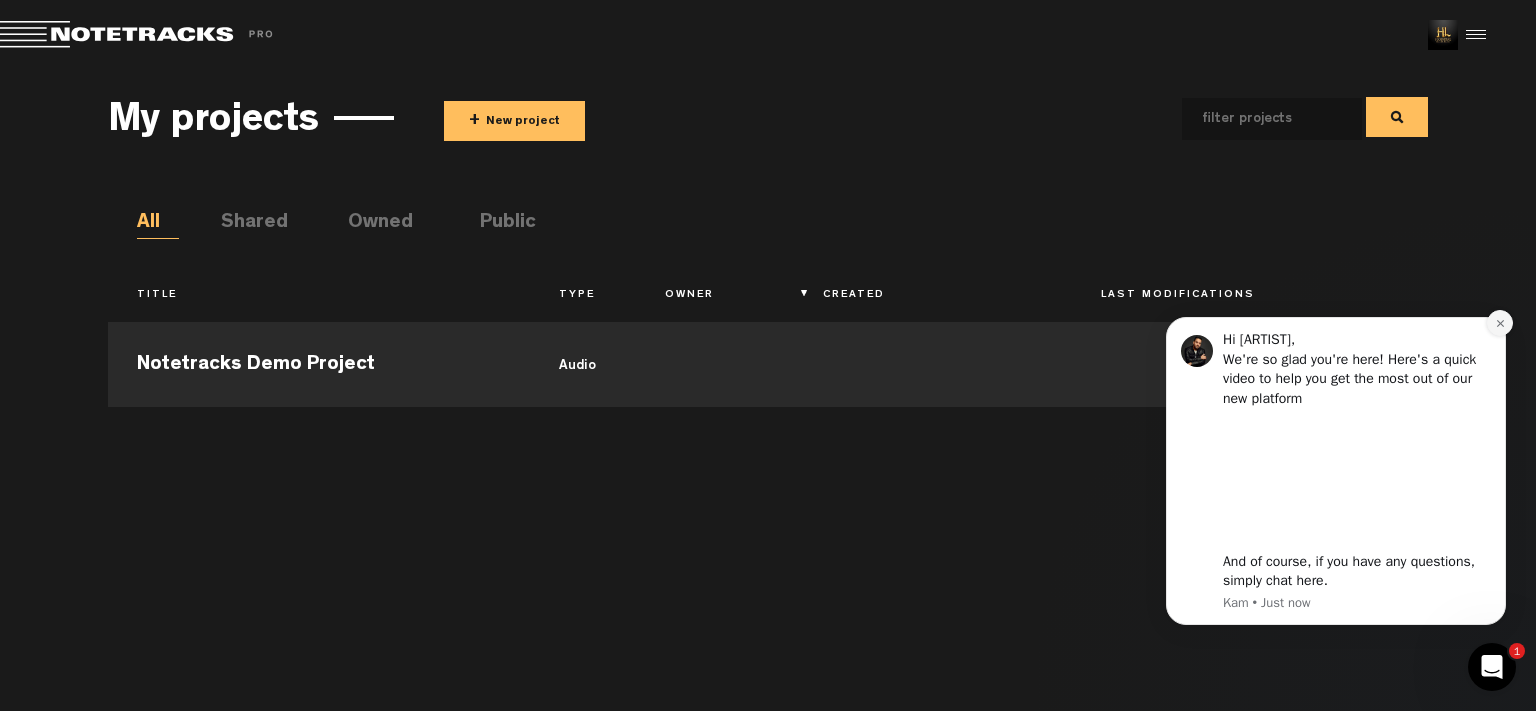 click at bounding box center (1500, 323) 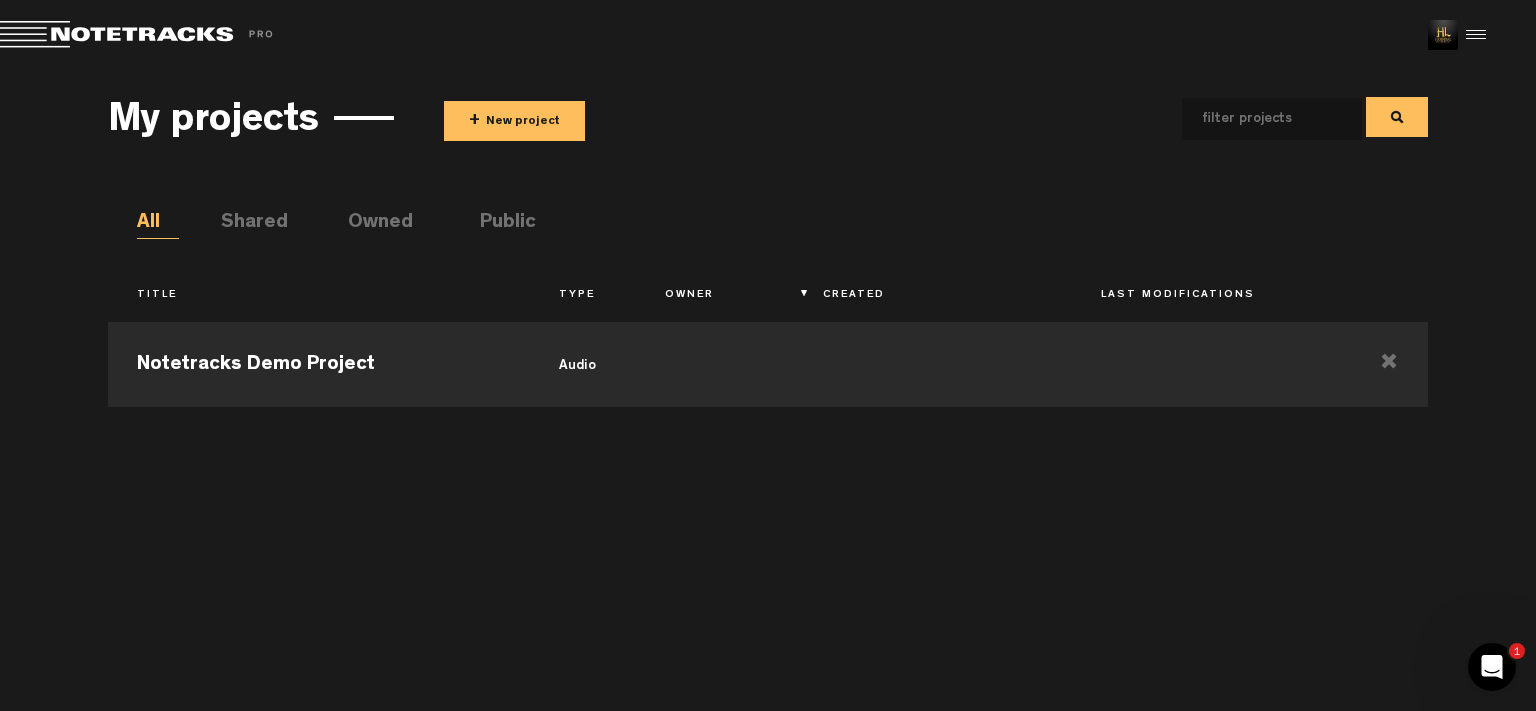click on "My projects
+  New project
All
Shared
Owned
Public
Title
Type
Owner
Created
Last Modifications
Notetracks Demo Project
audio" at bounding box center (768, 386) 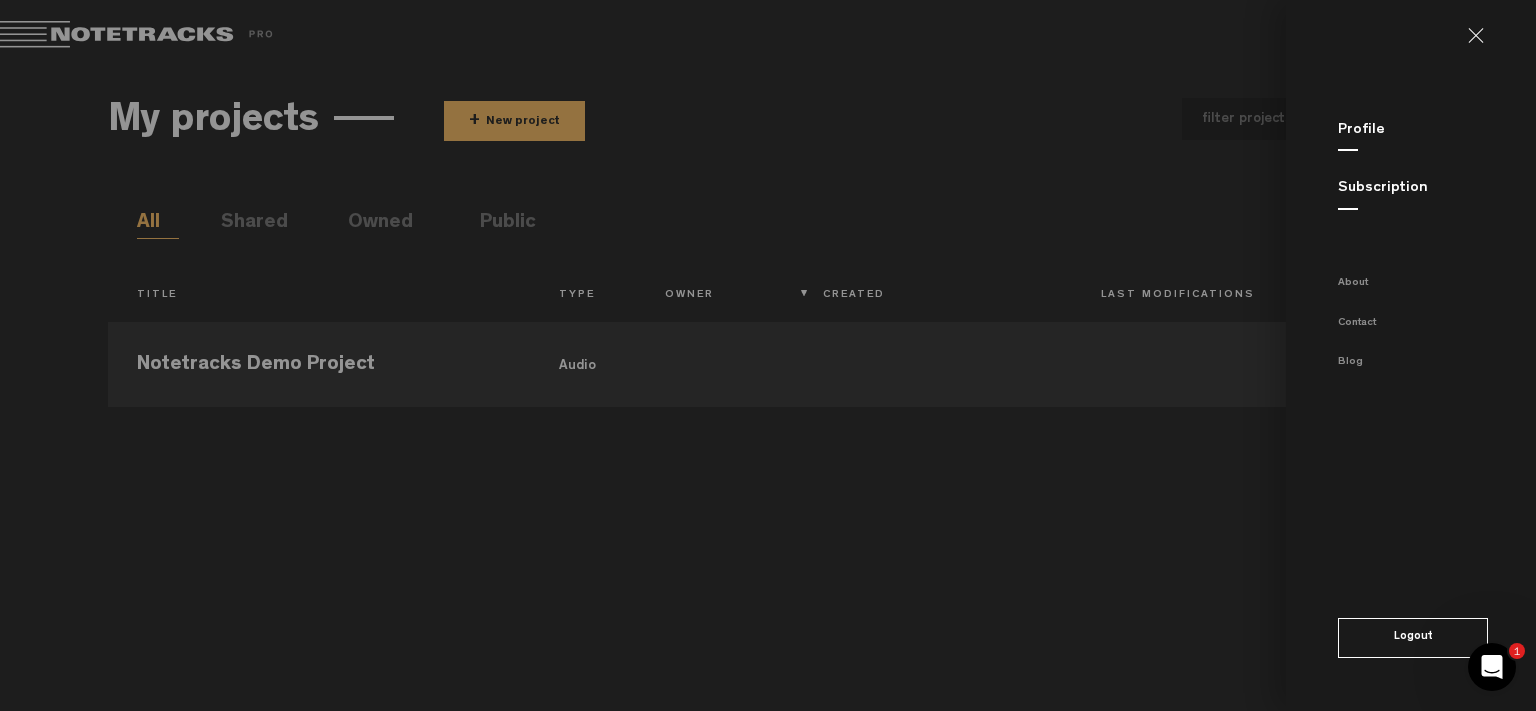 click on "Subscription" 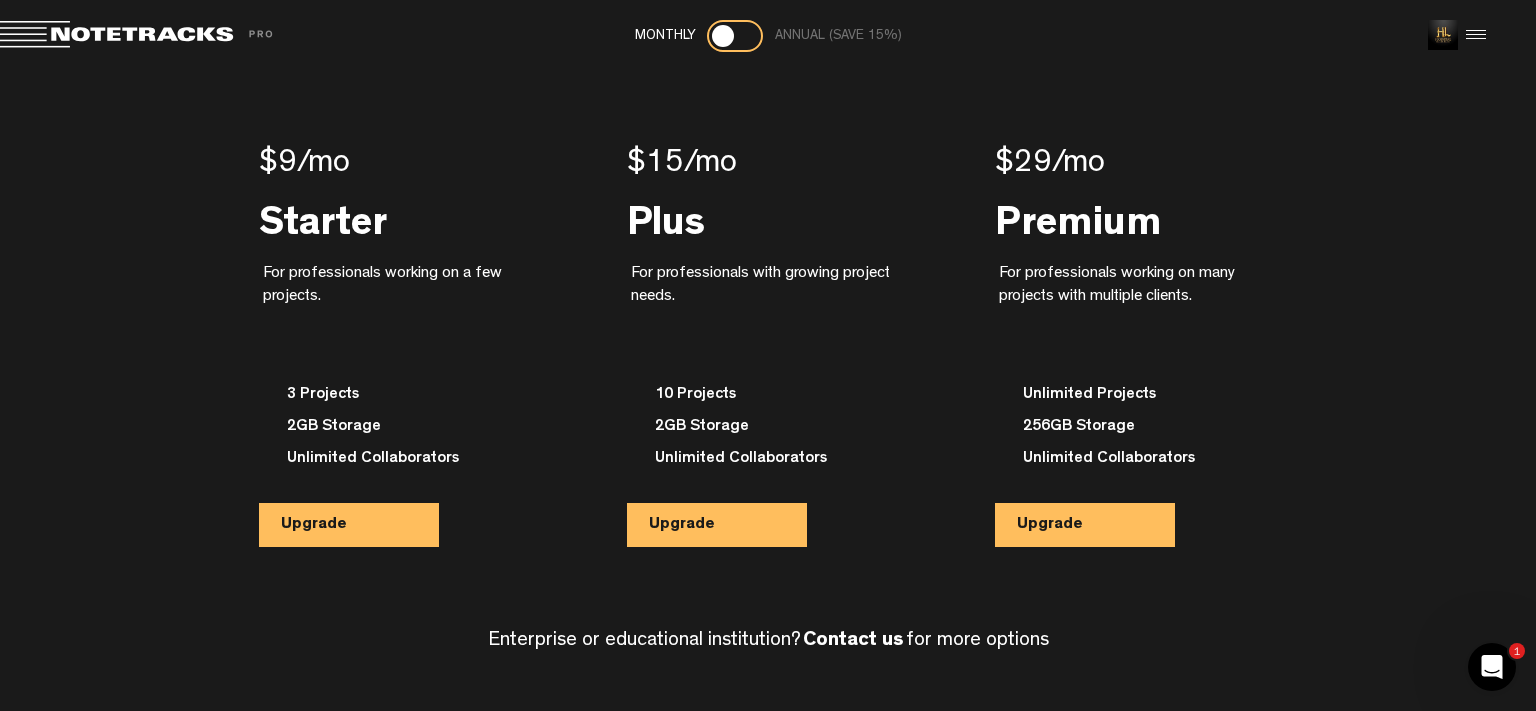 scroll, scrollTop: 194, scrollLeft: 0, axis: vertical 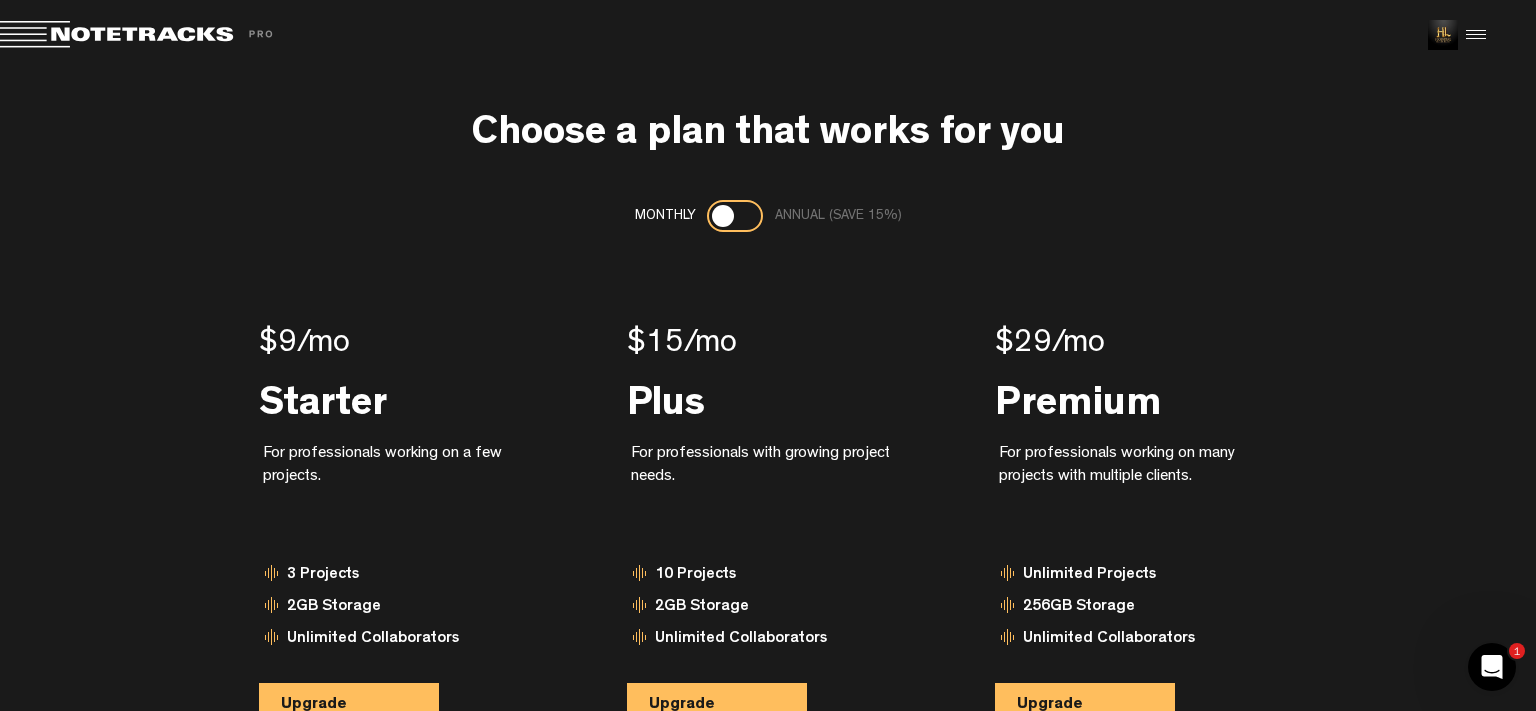 click at bounding box center [735, 216] 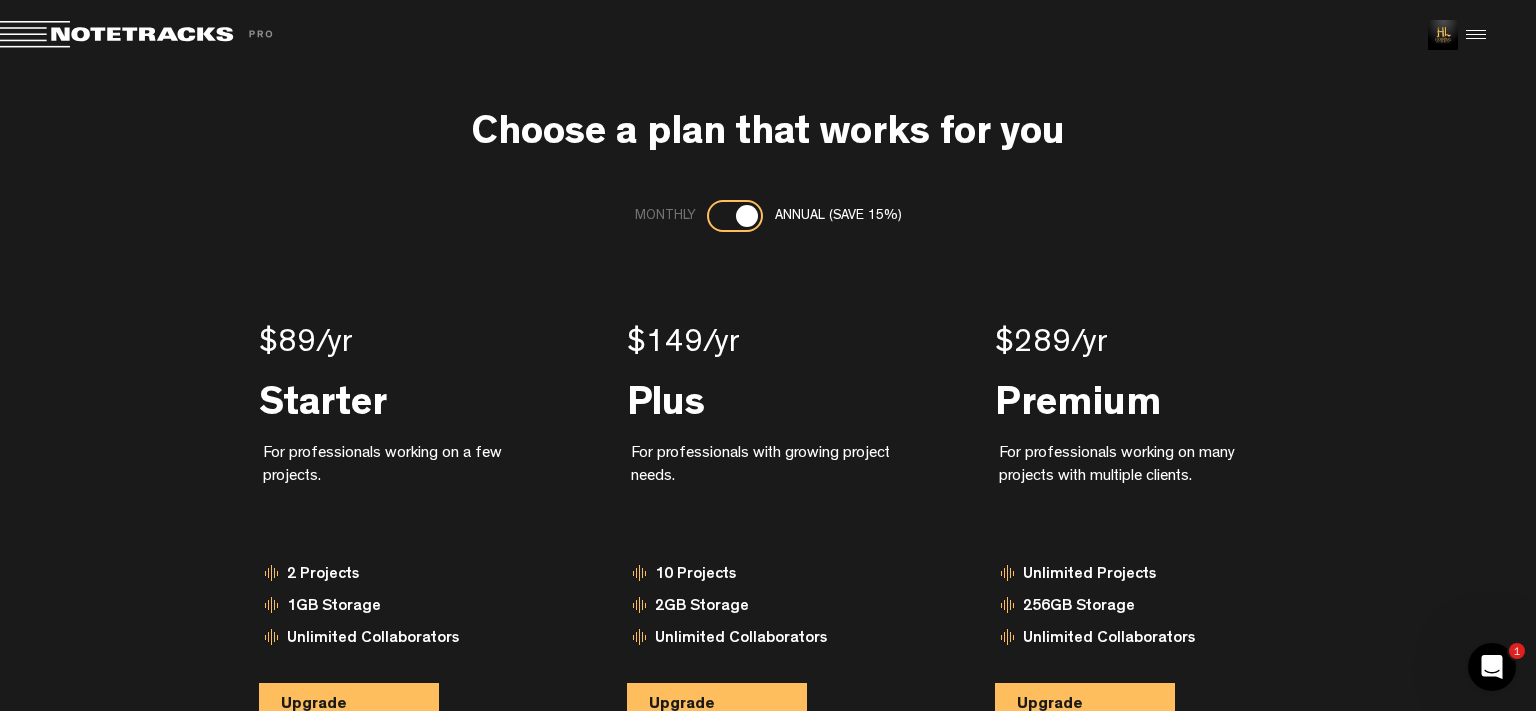 click at bounding box center [747, 216] 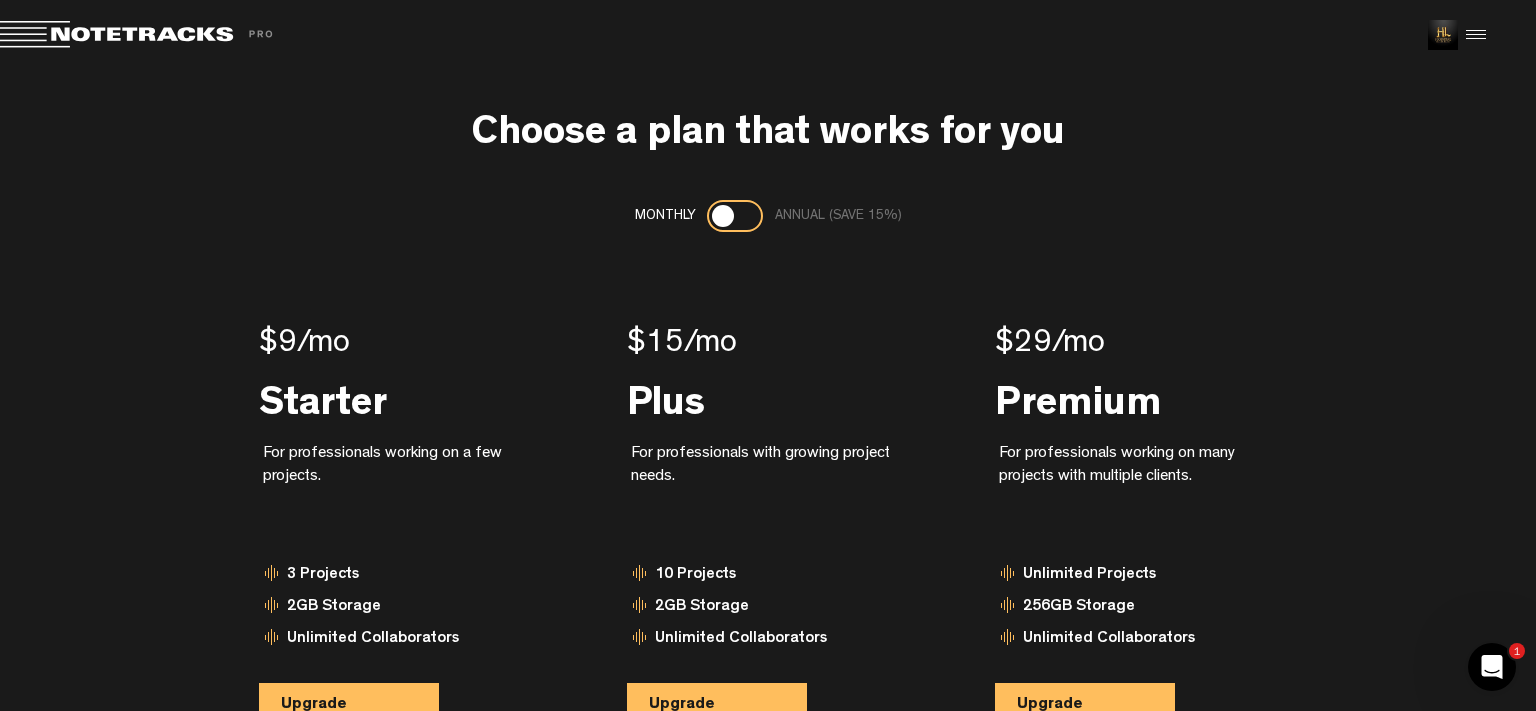 click at bounding box center [735, 216] 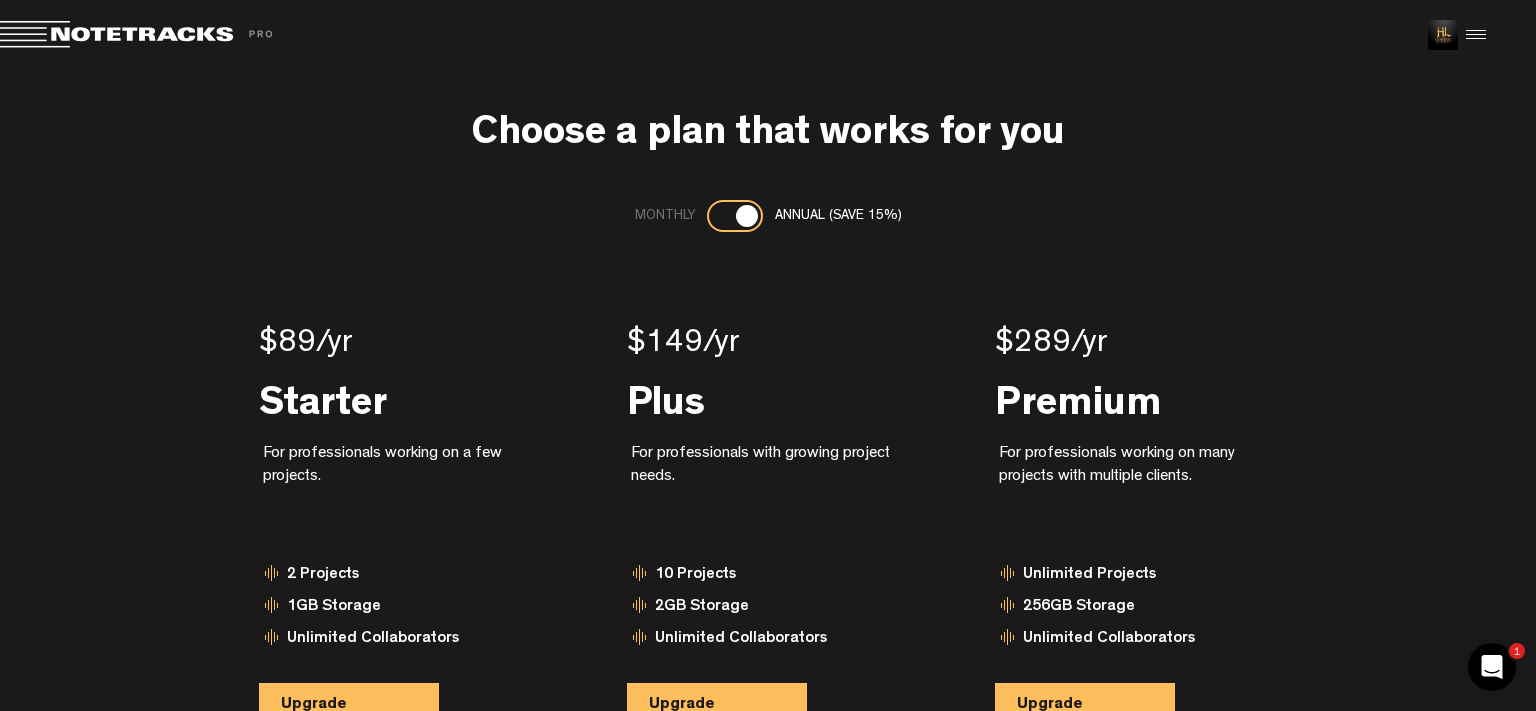click at bounding box center [747, 216] 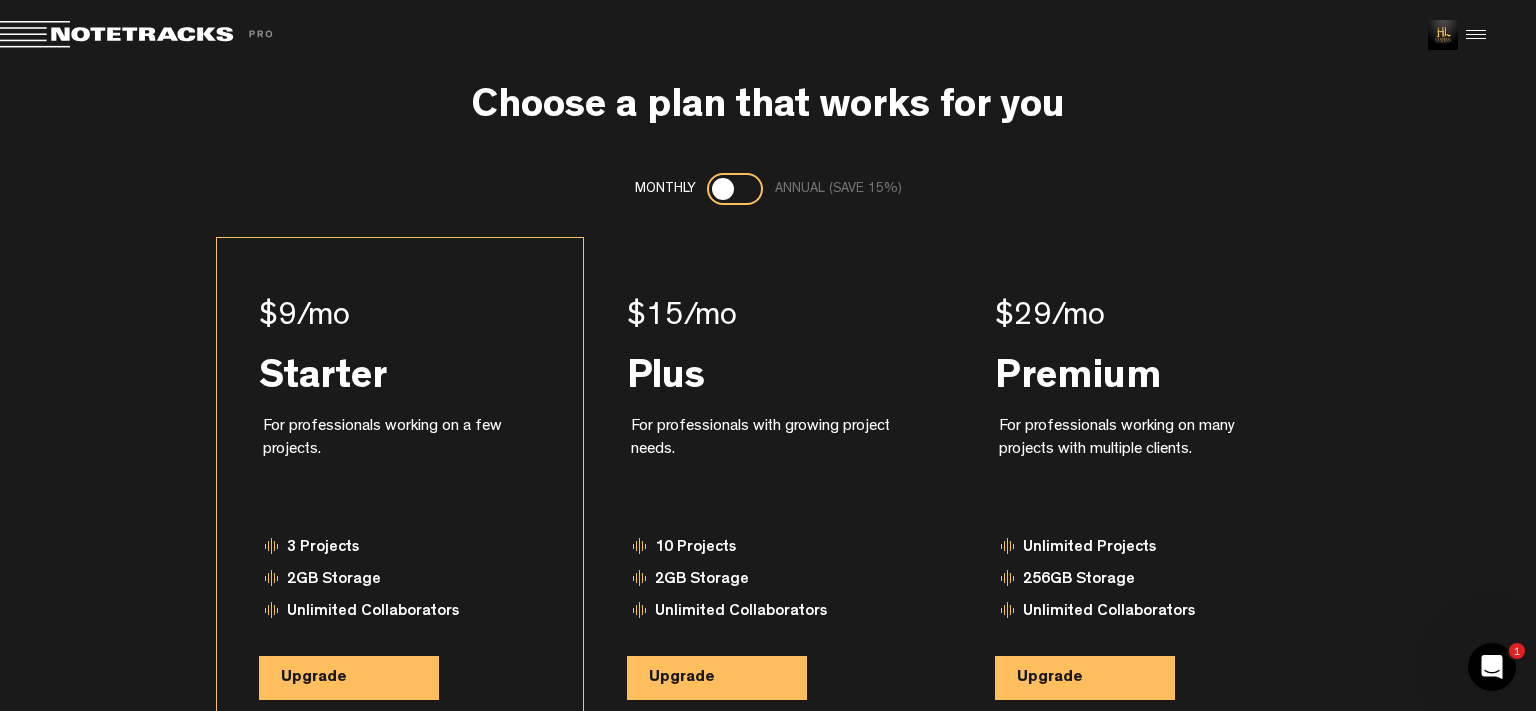 scroll, scrollTop: 0, scrollLeft: 0, axis: both 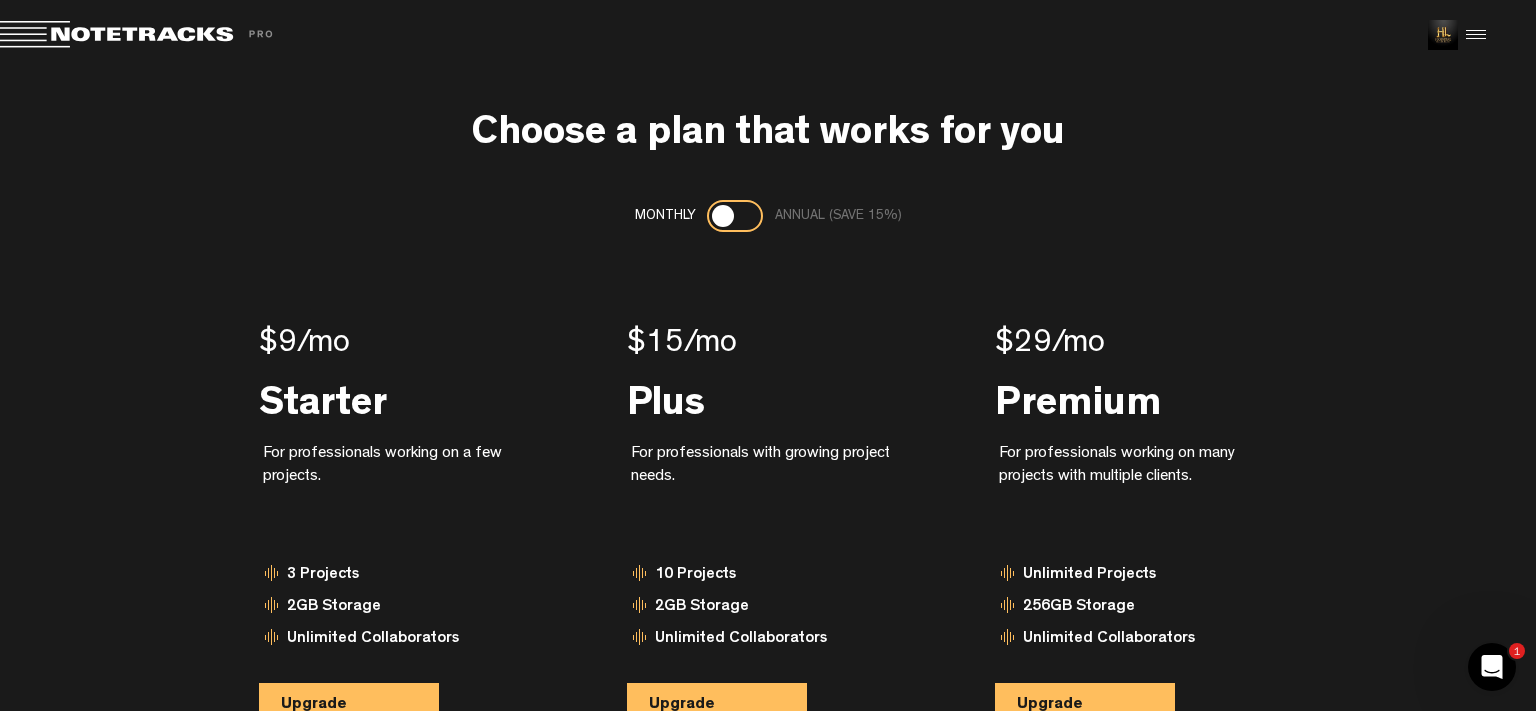 click at bounding box center (140, 35) 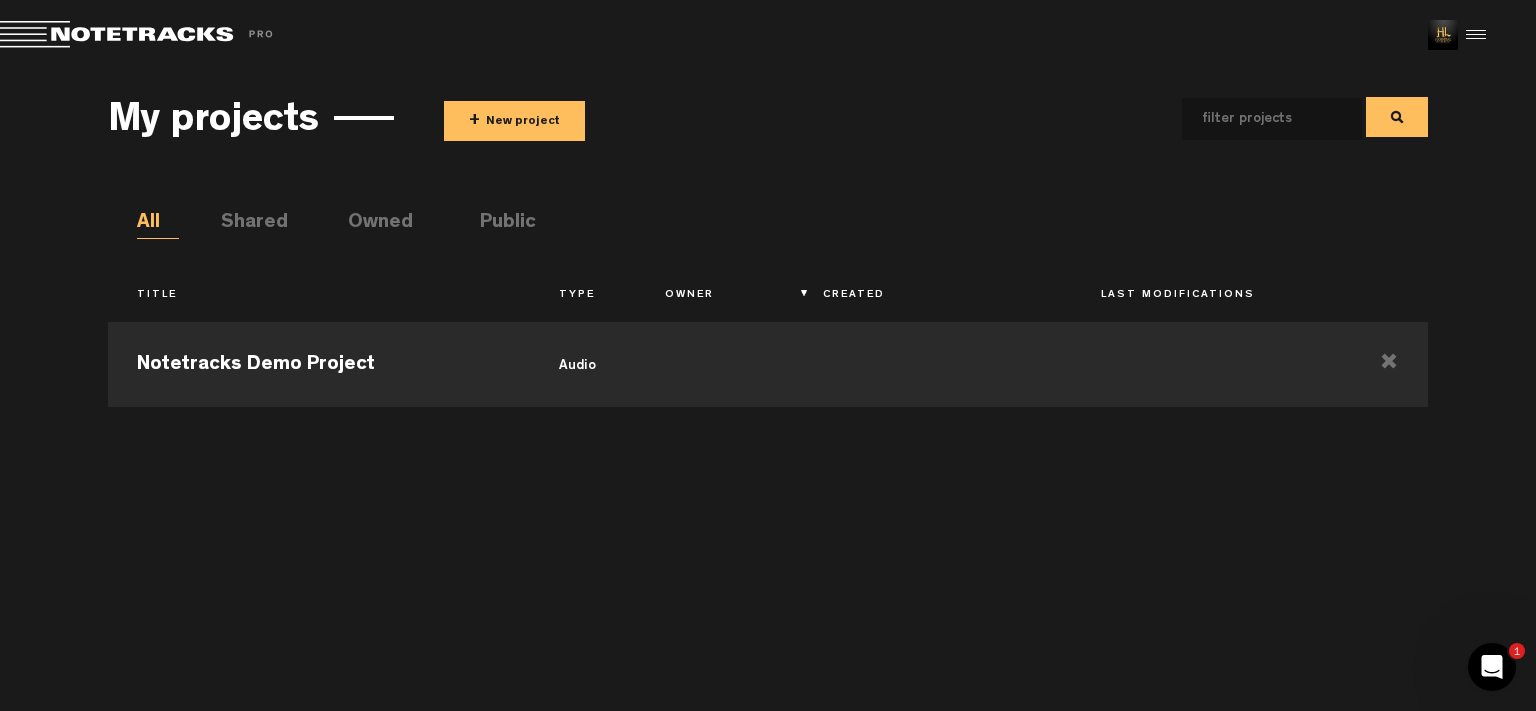 click on "+  New project" at bounding box center [514, 121] 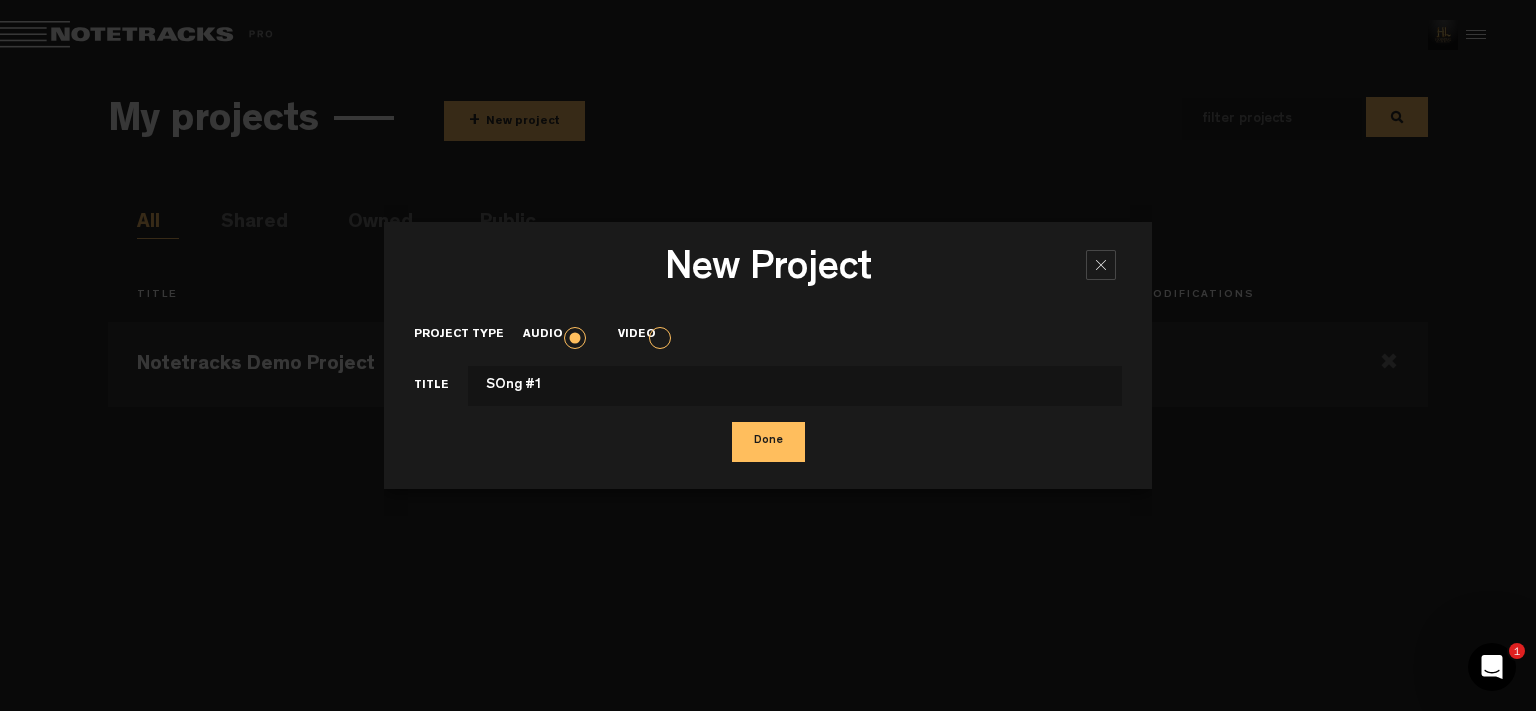 type on "SOng #1" 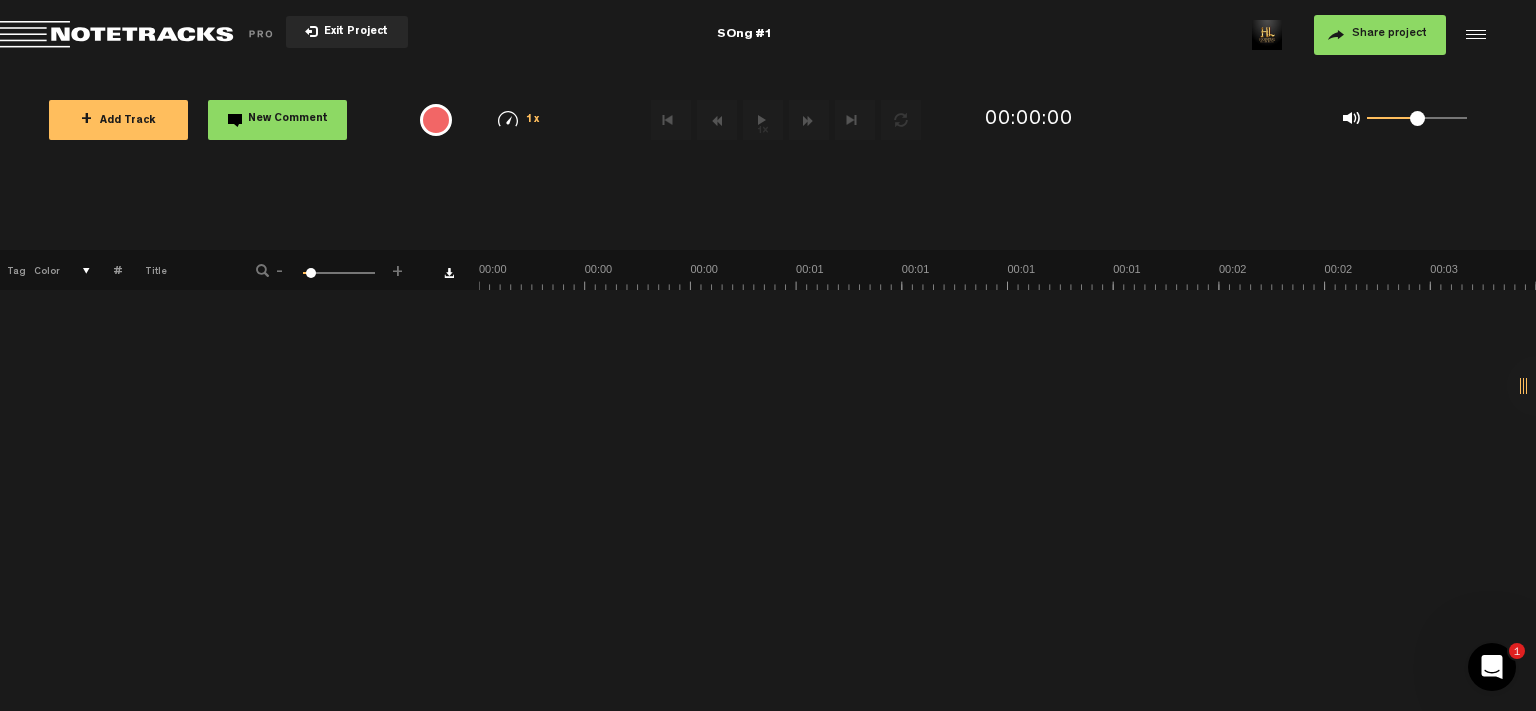 click on "+ Add Track" at bounding box center [118, 121] 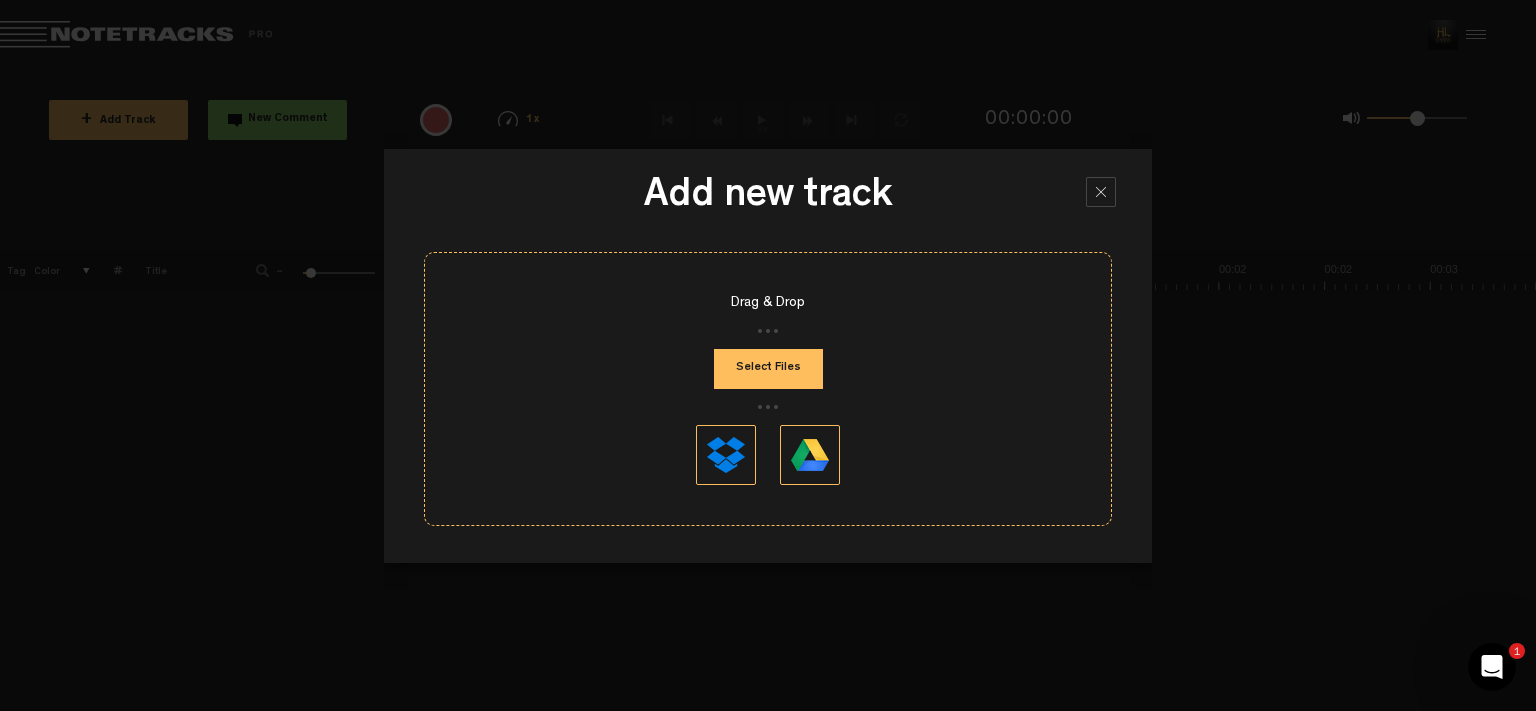 click on "Select Files" at bounding box center (768, 369) 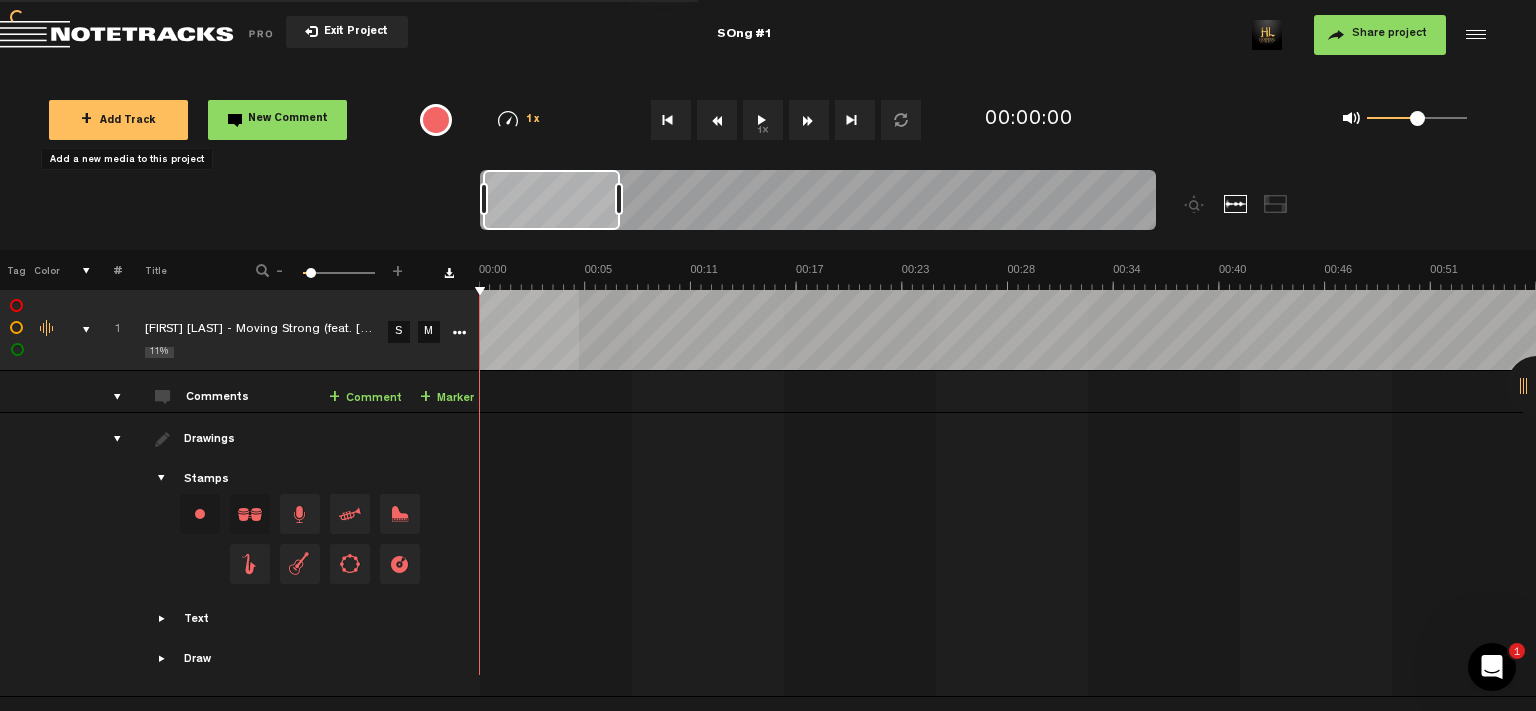 click on "1x" at bounding box center (763, 120) 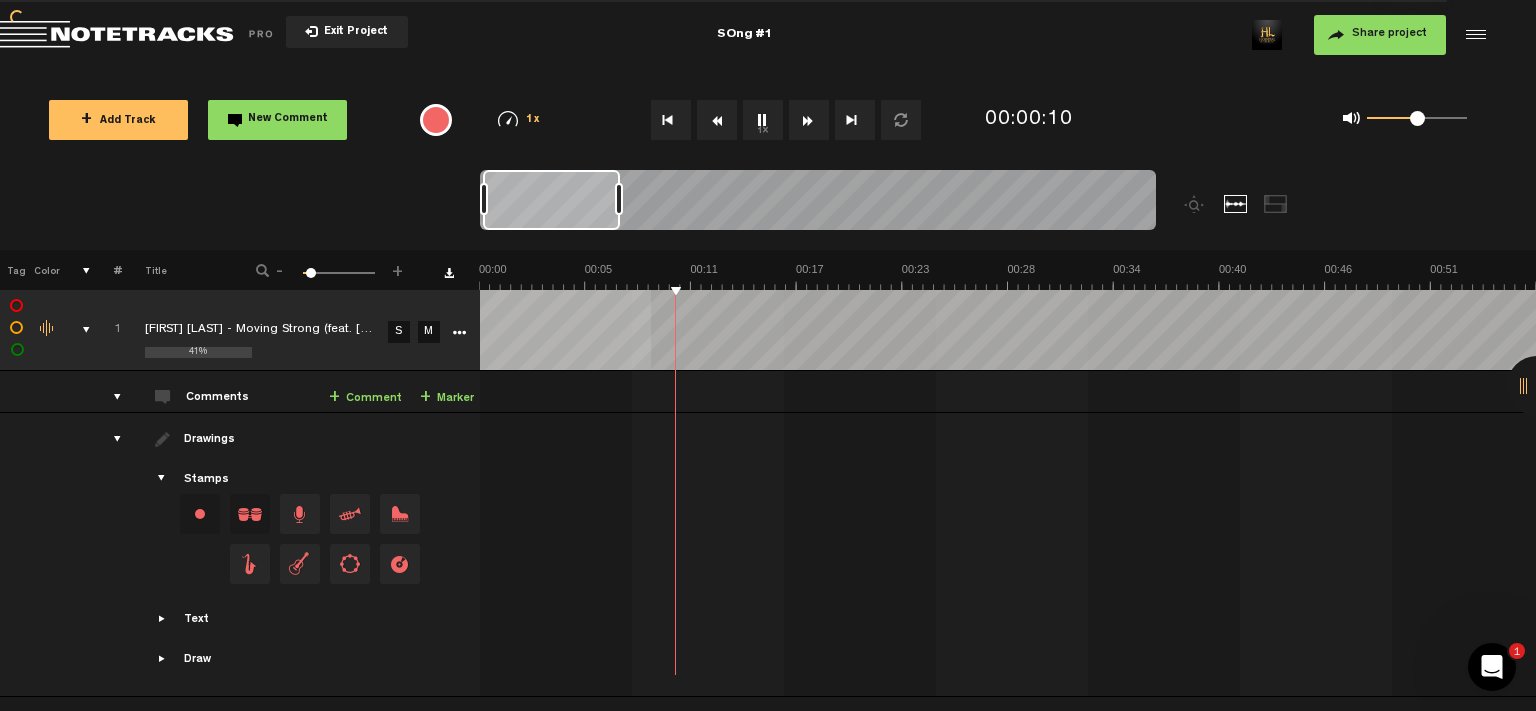 click at bounding box center [163, 479] 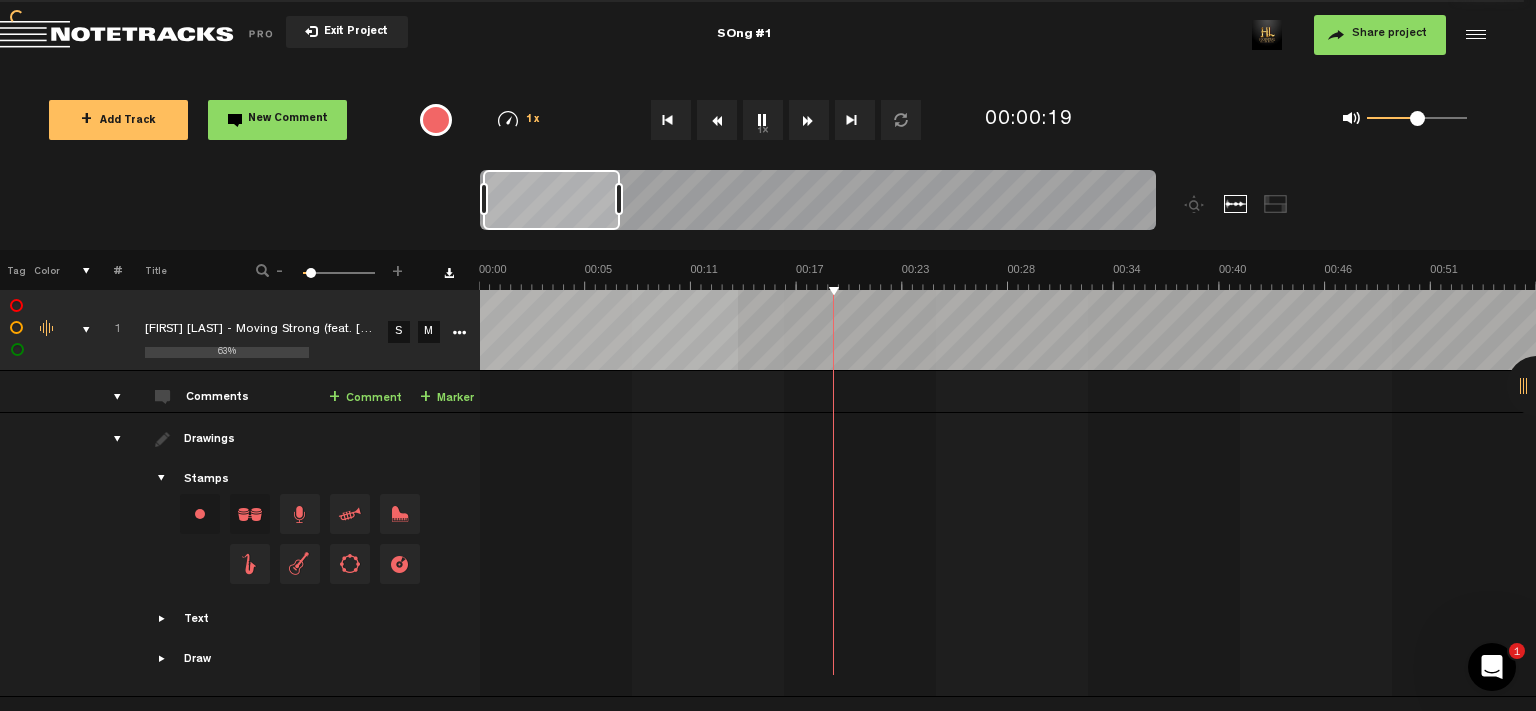 click on "1x" at bounding box center [763, 120] 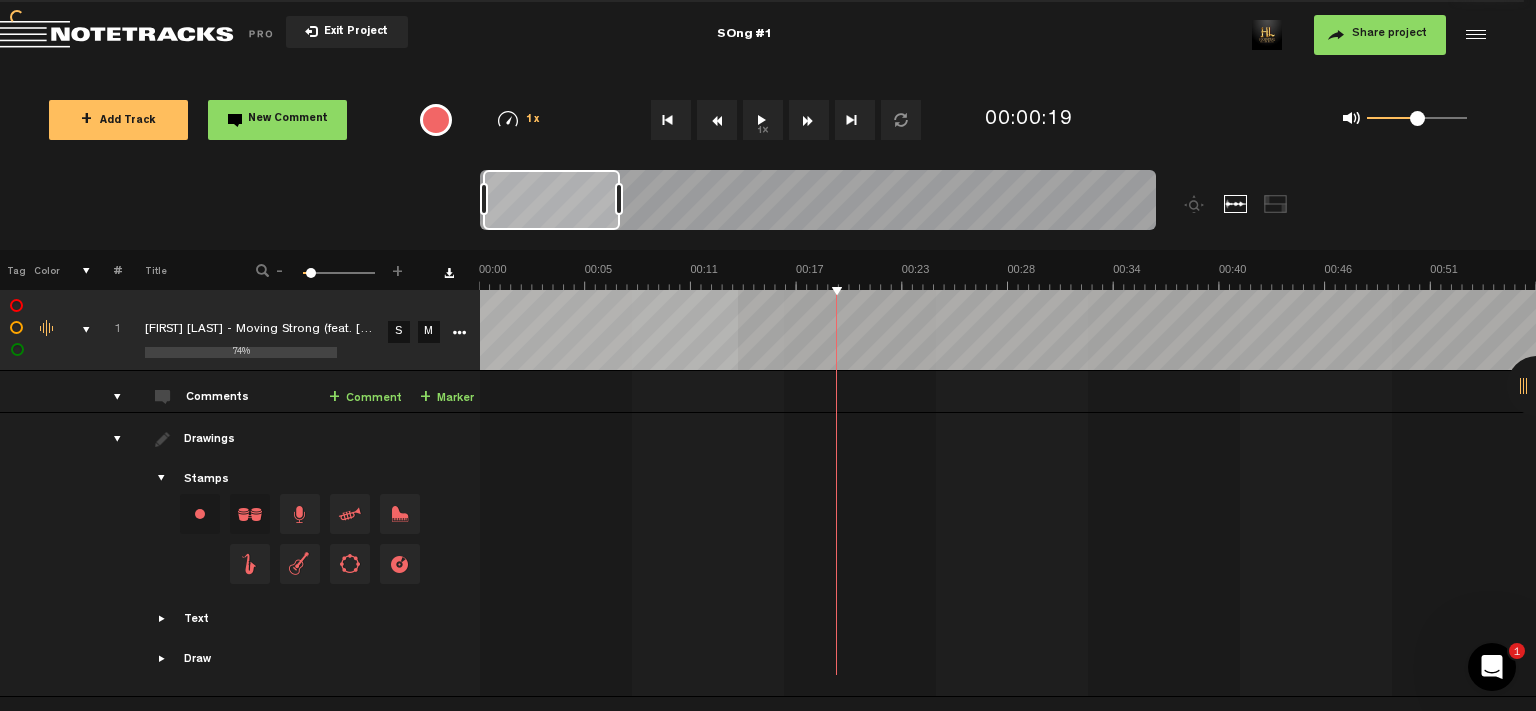 click at bounding box center [671, 120] 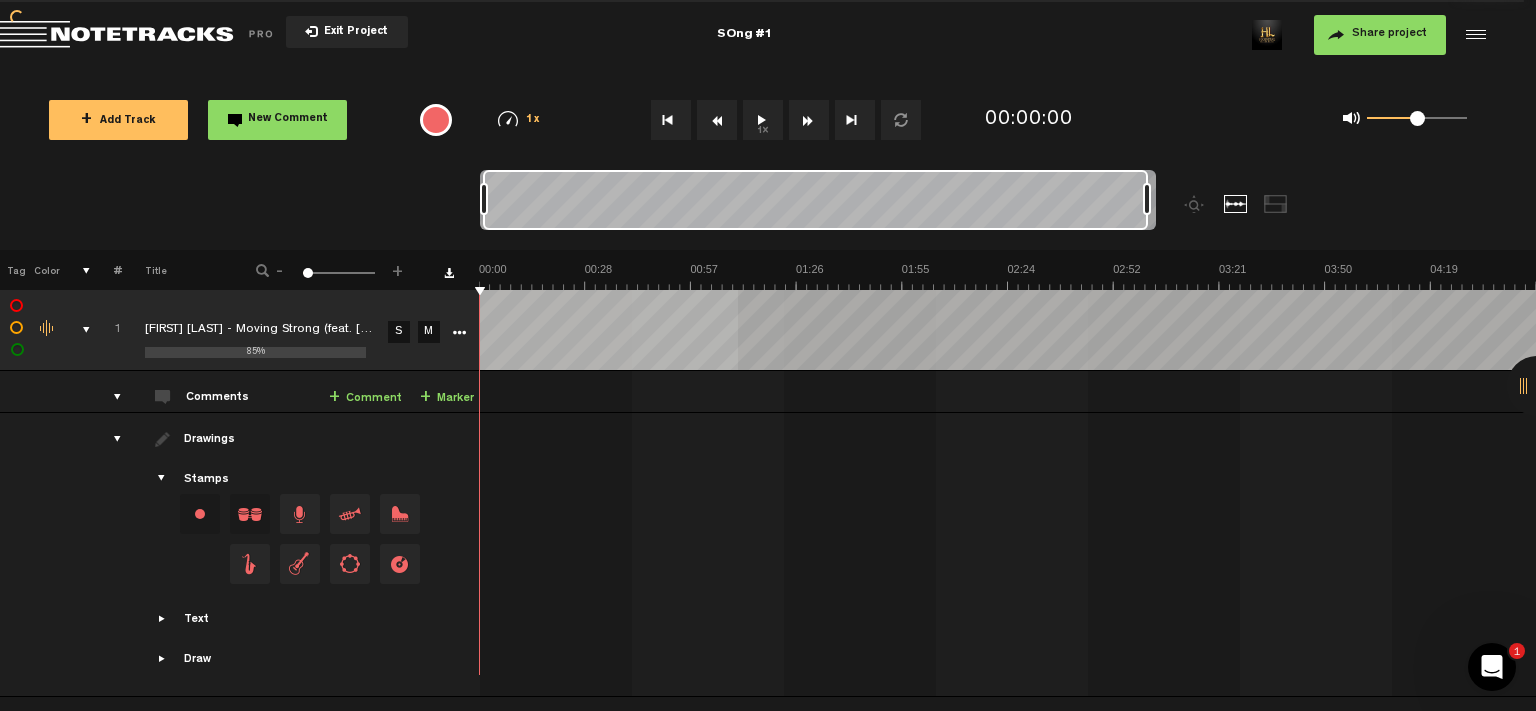 drag, startPoint x: 617, startPoint y: 195, endPoint x: 1172, endPoint y: 195, distance: 555 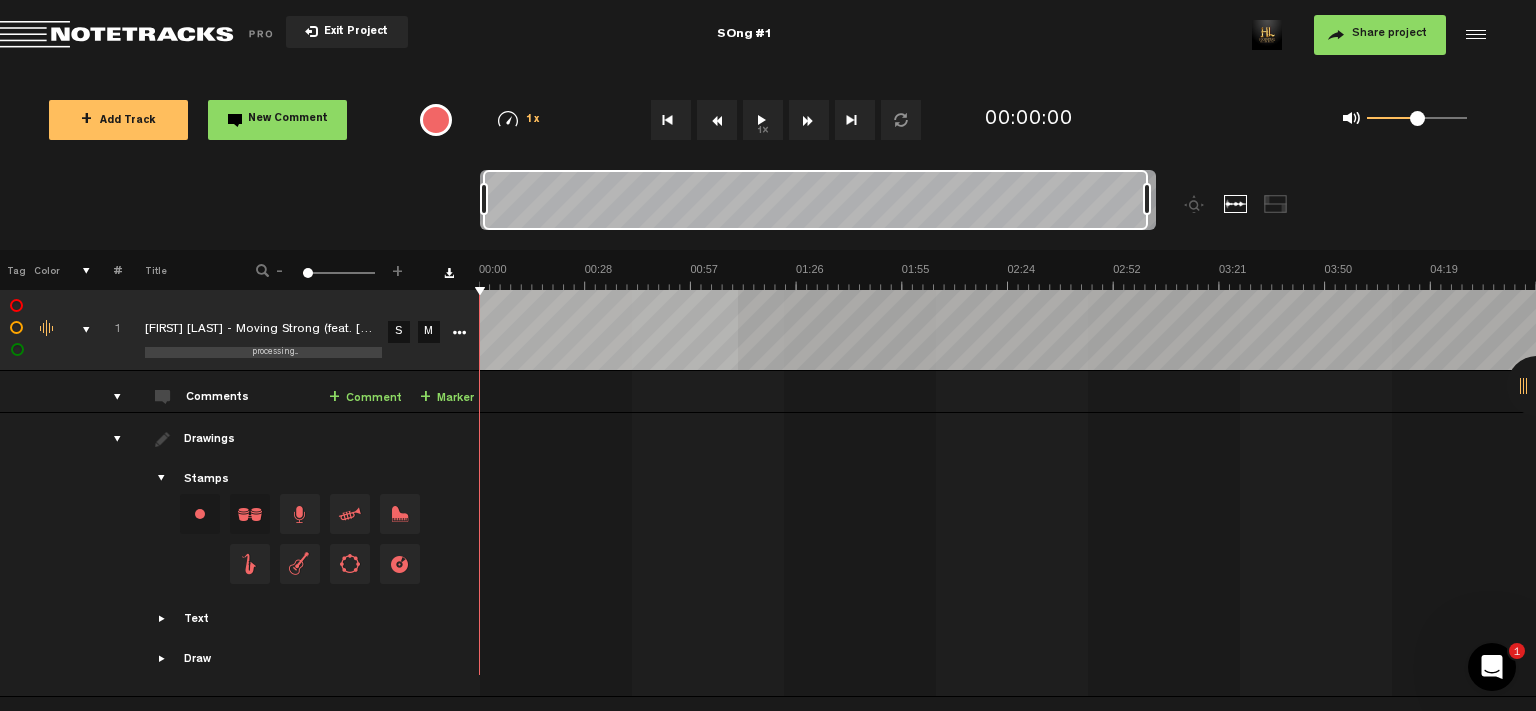 click on "1x" at bounding box center [763, 120] 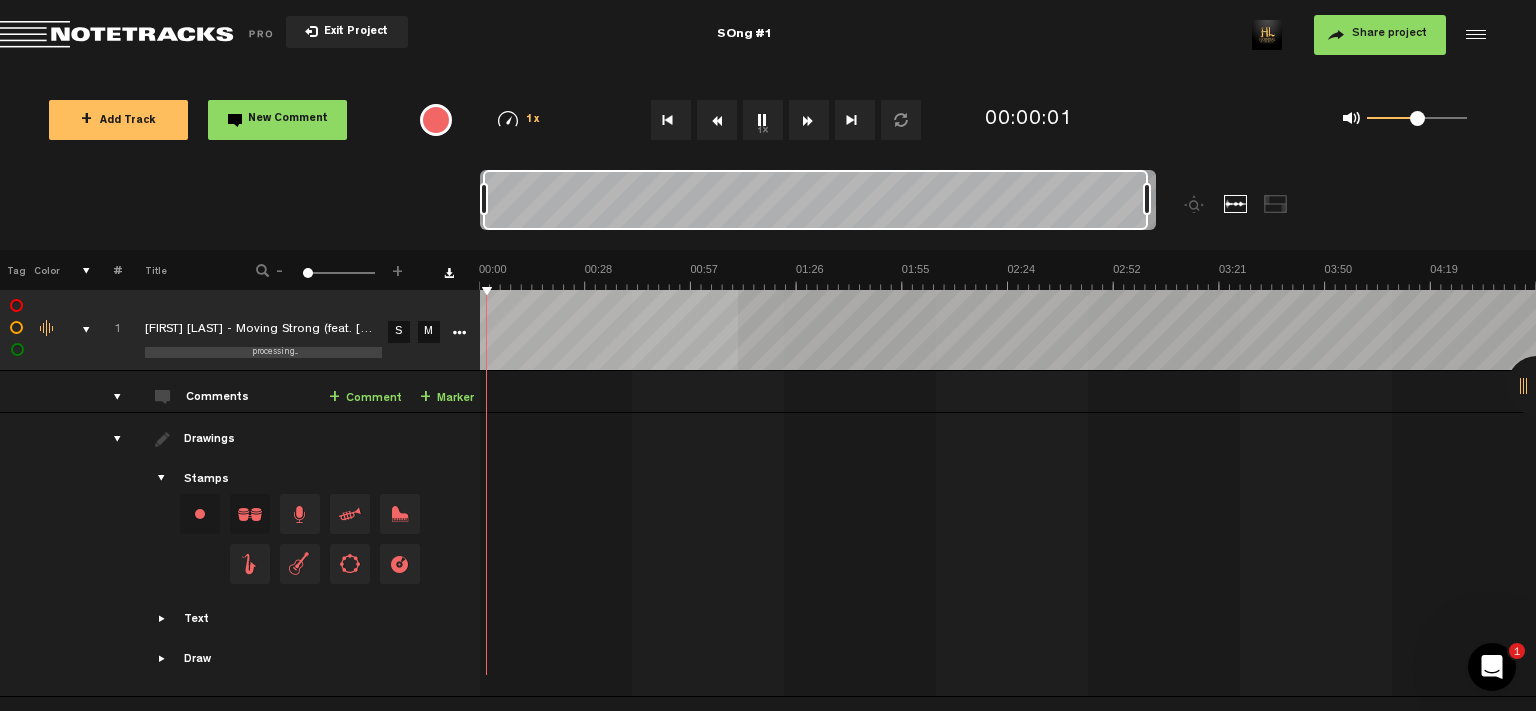 click at bounding box center [815, 200] 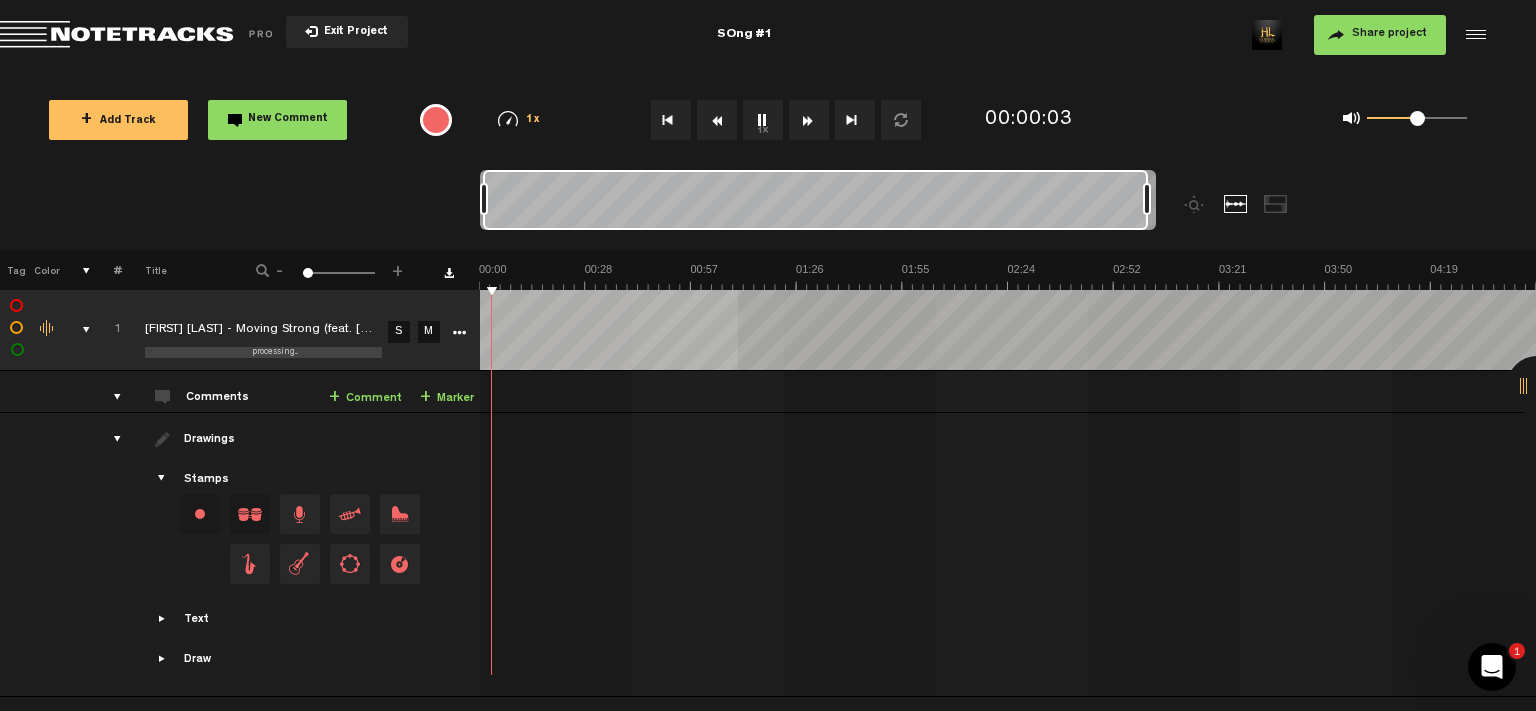 click at bounding box center [768, 210] 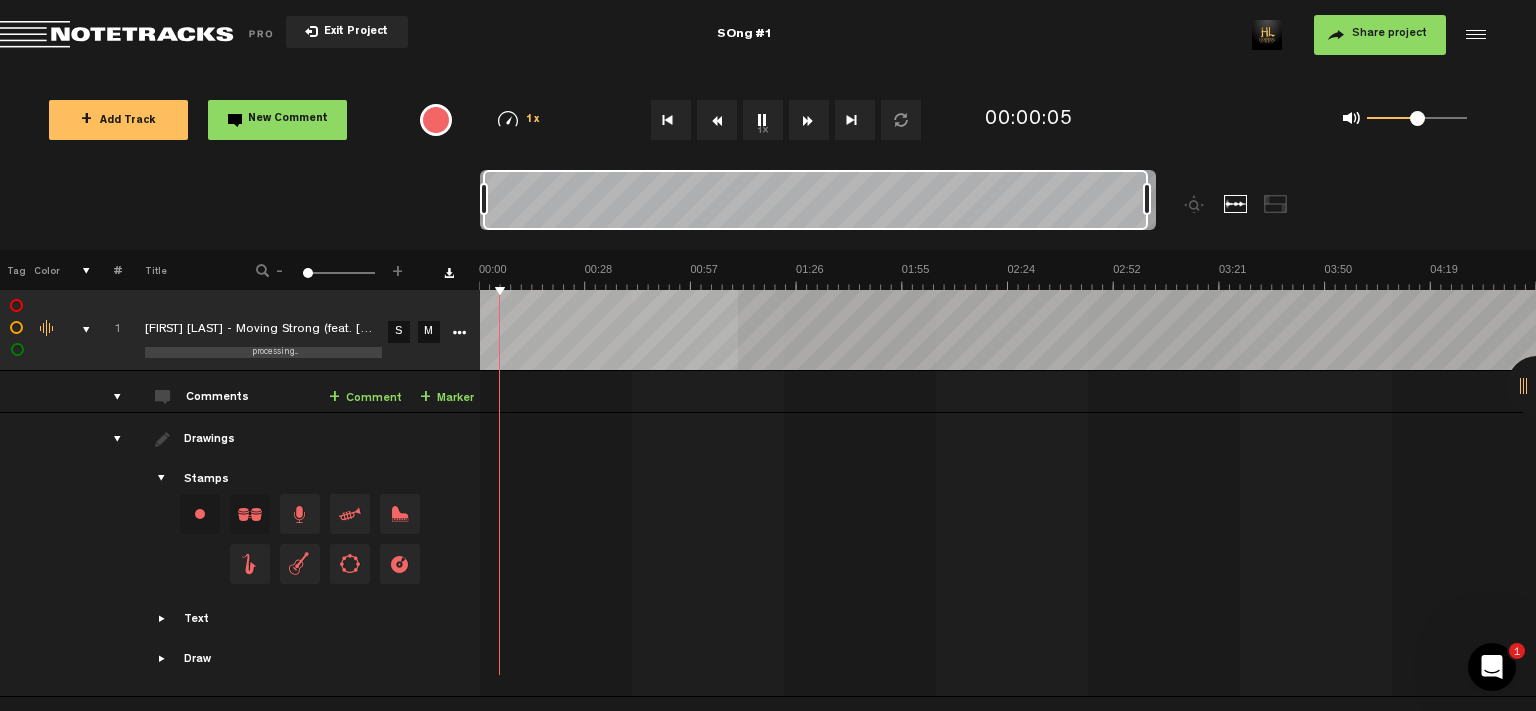 click on "1x" at bounding box center (763, 120) 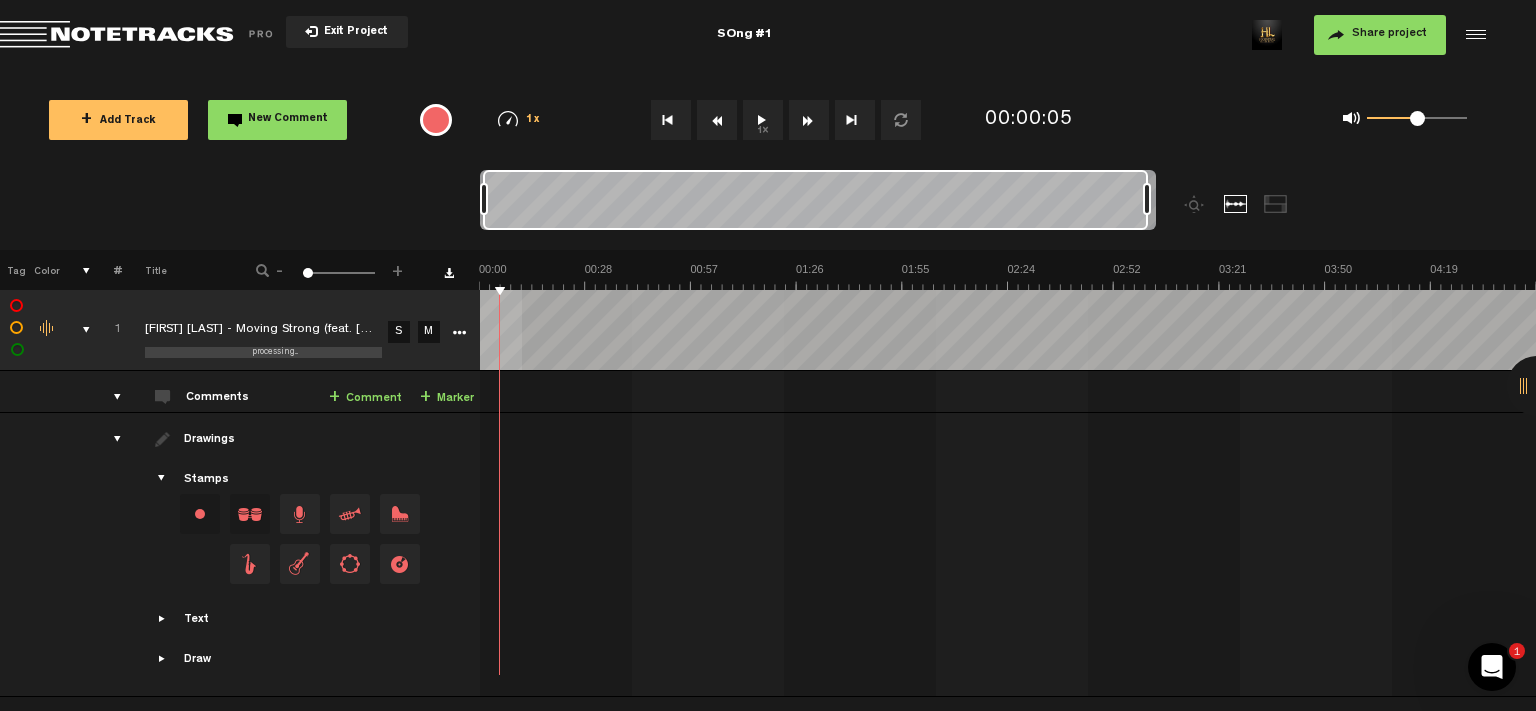 click on "New Comment" at bounding box center [277, 120] 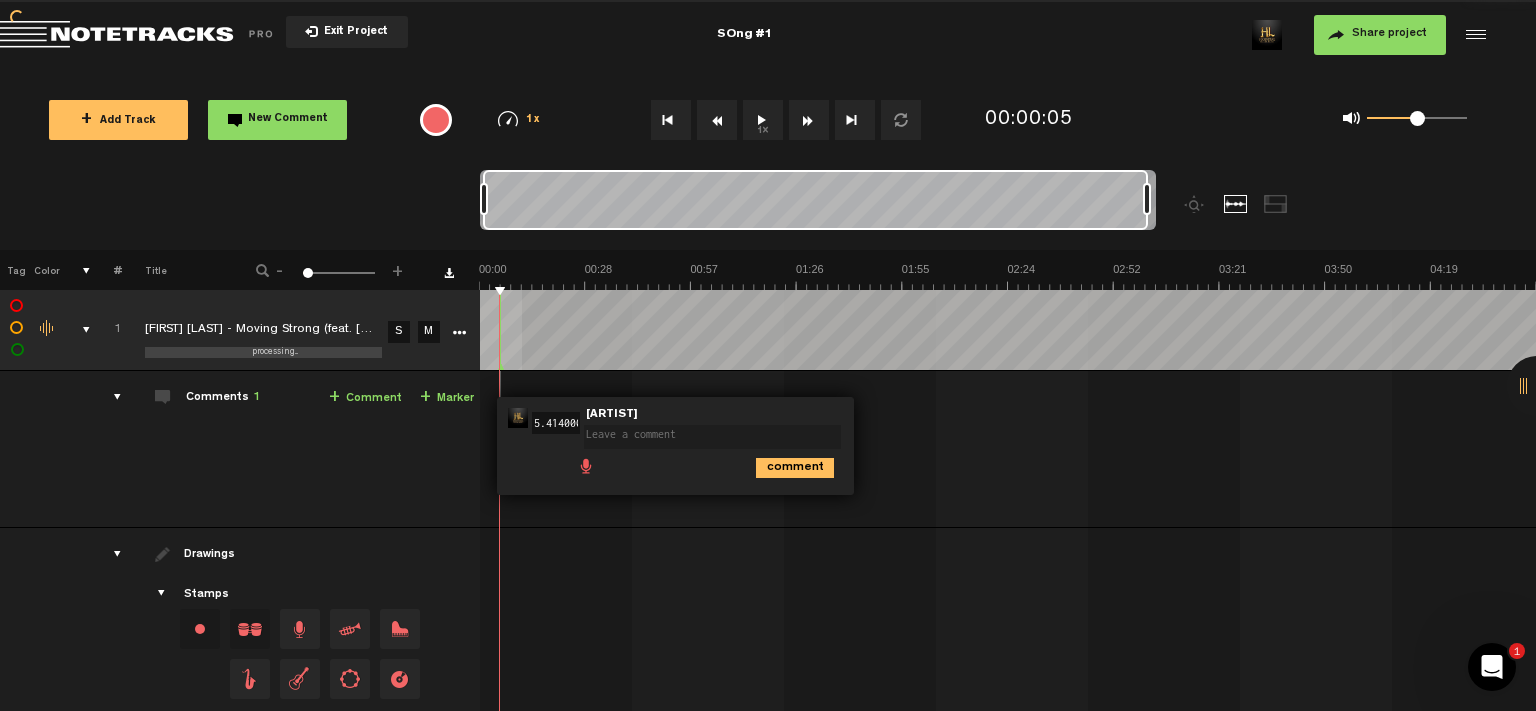 scroll, scrollTop: 0, scrollLeft: 55, axis: horizontal 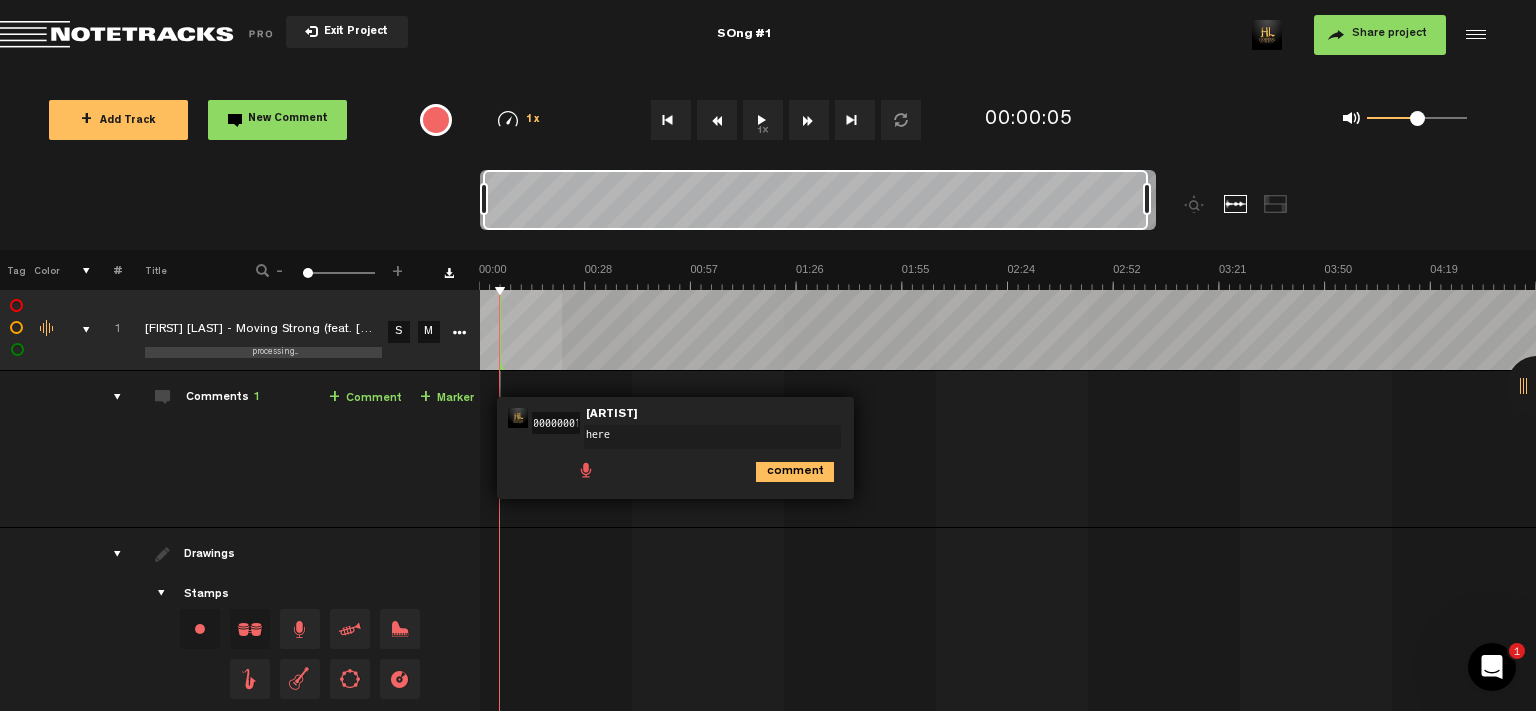 type on "here" 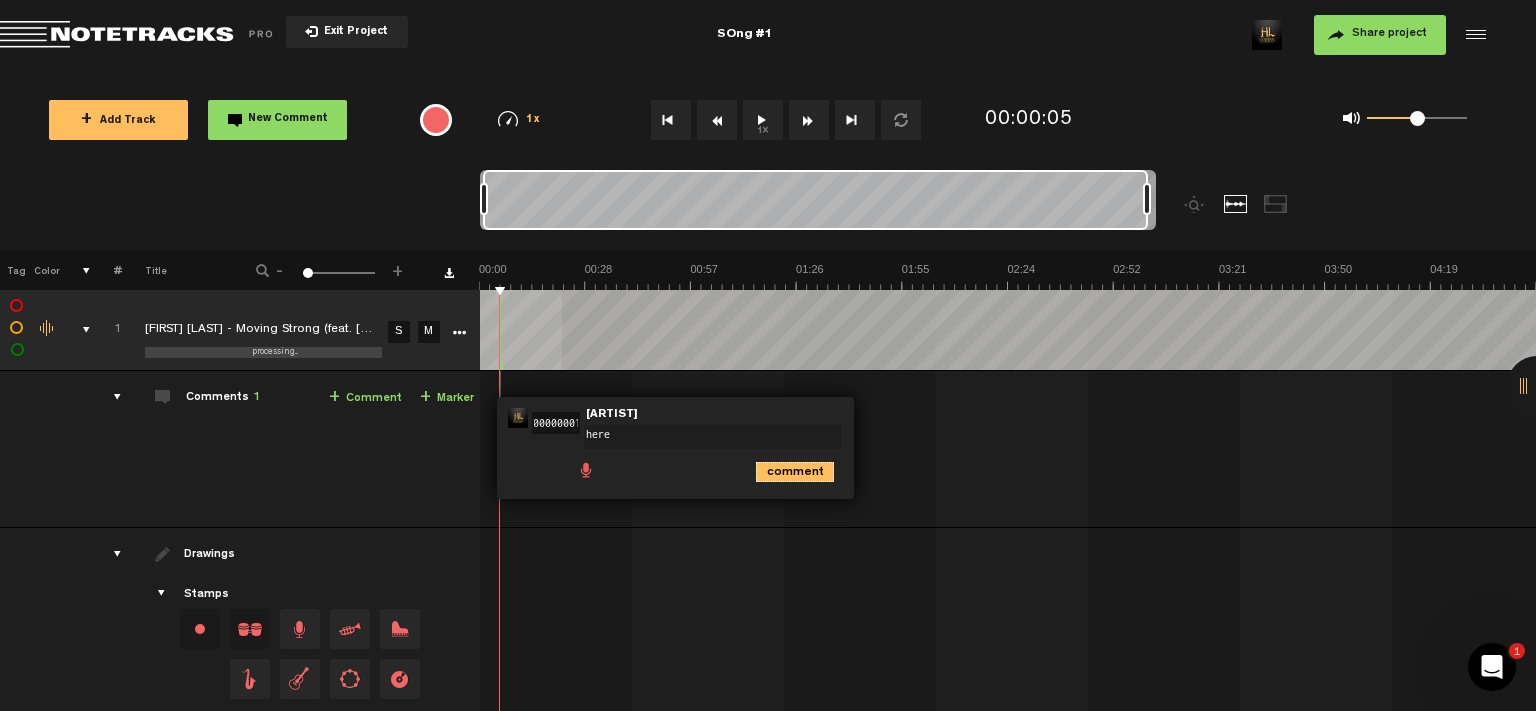 click on "comment" at bounding box center [795, 472] 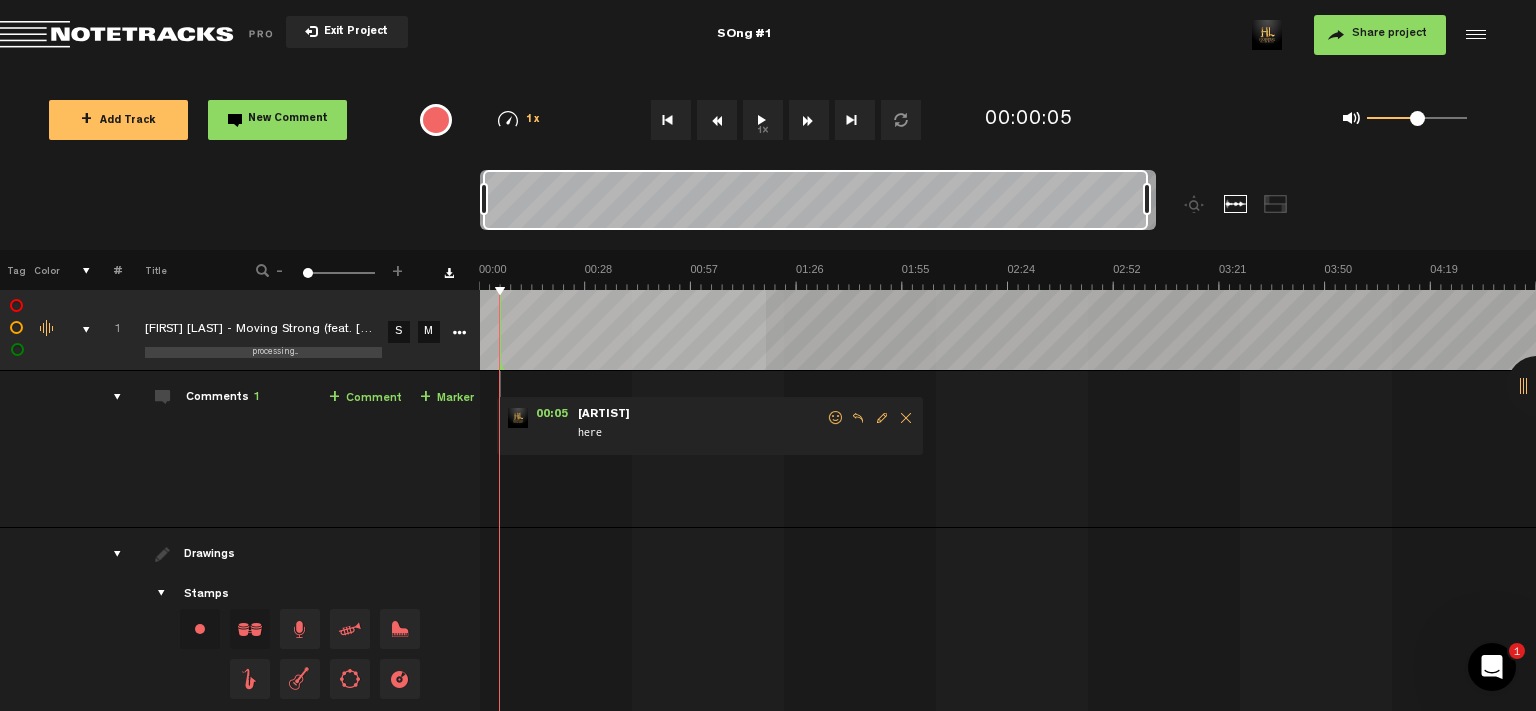click on "1x" at bounding box center (763, 120) 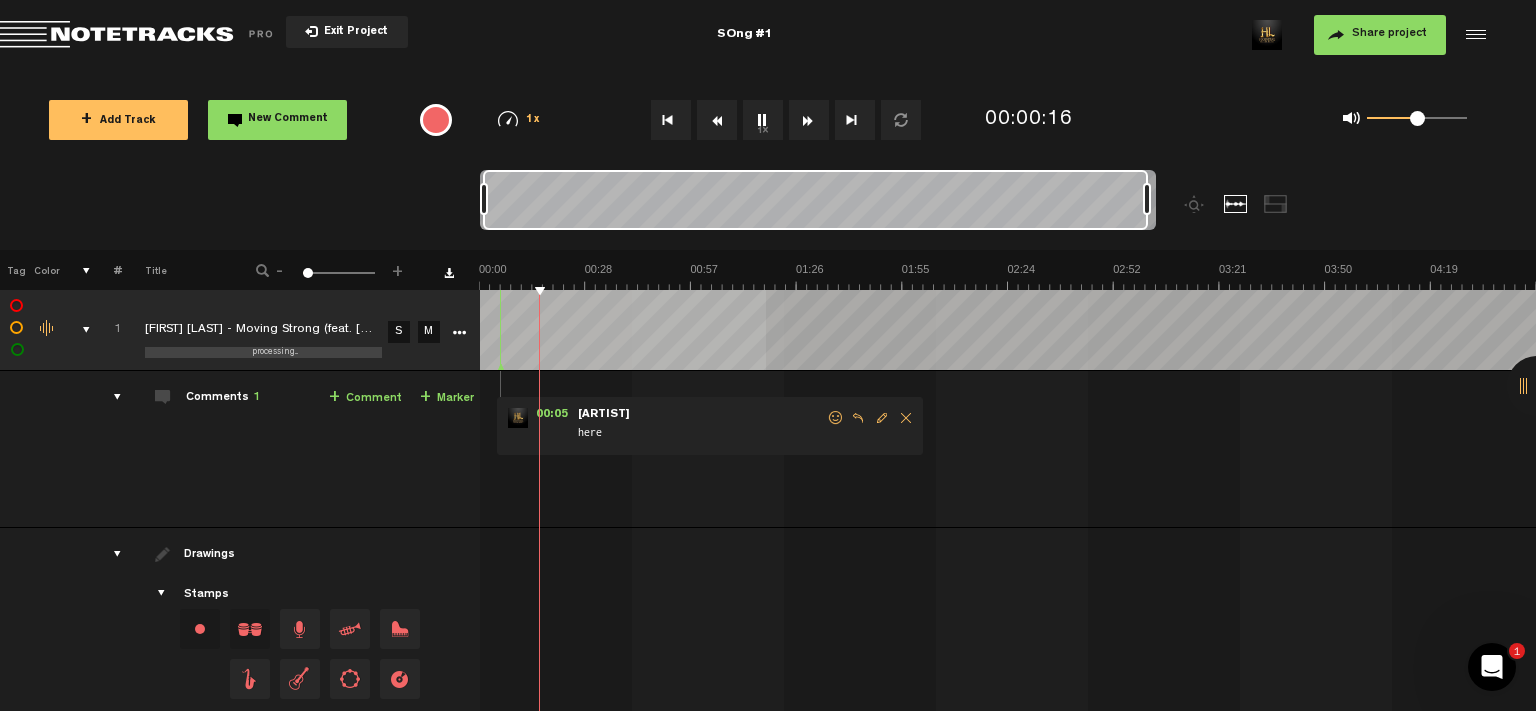click on "1x" at bounding box center [763, 120] 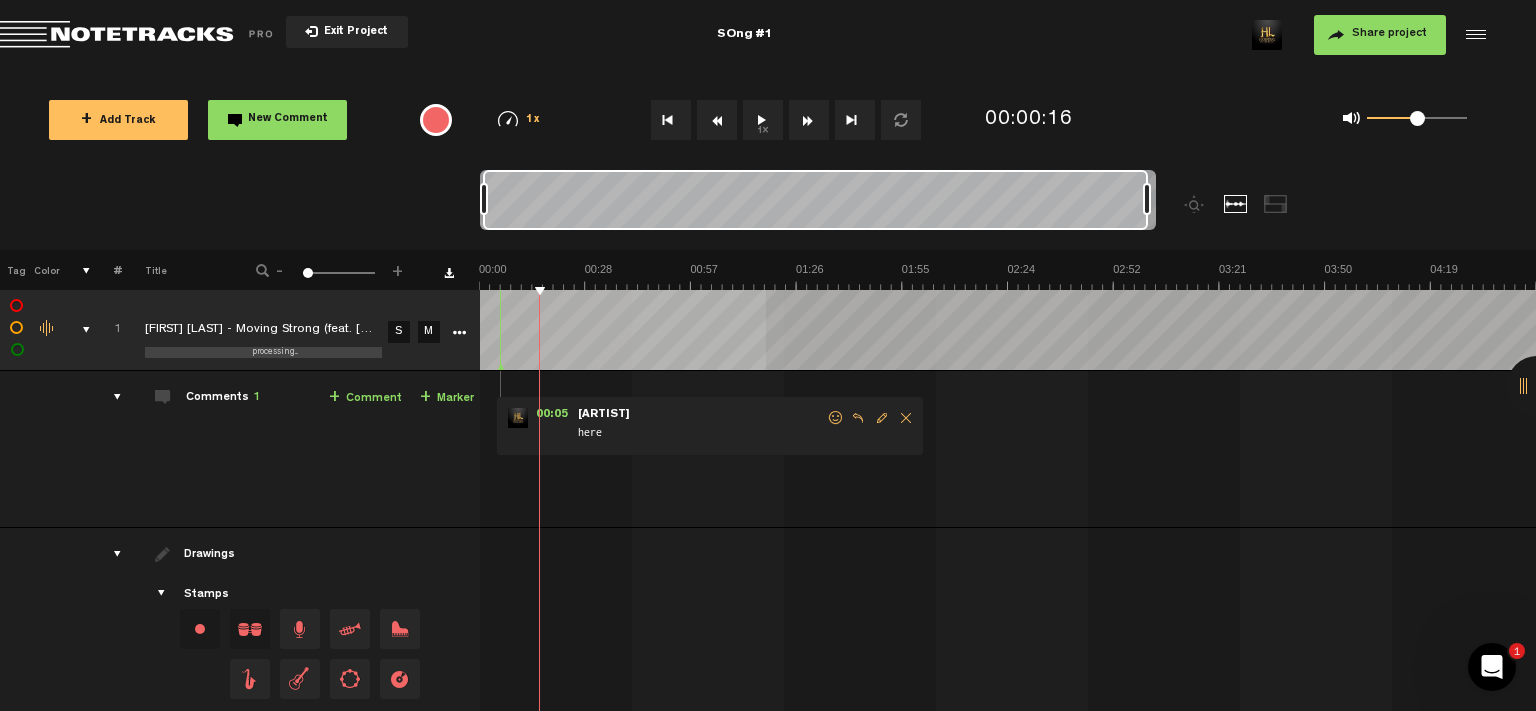 click on "Share project" at bounding box center (1389, 34) 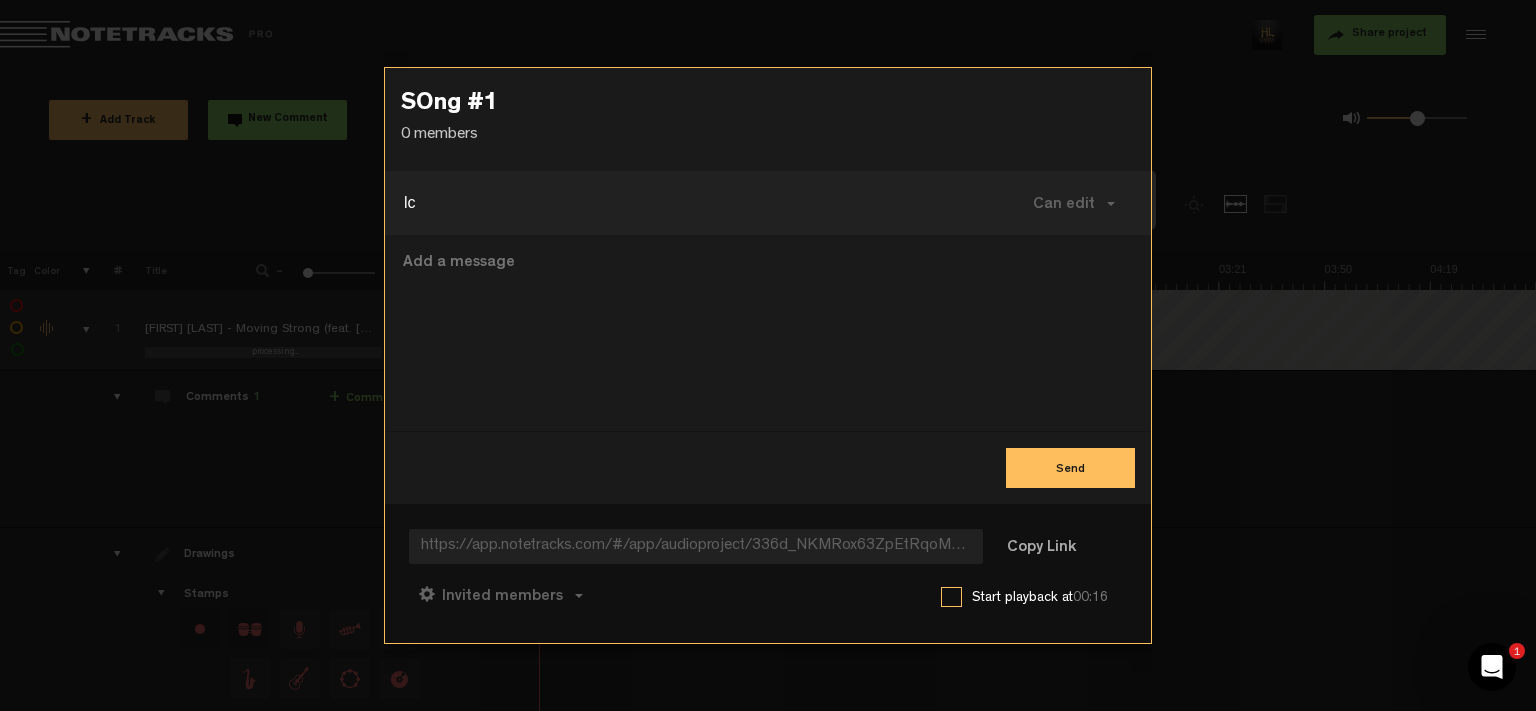 type on "l" 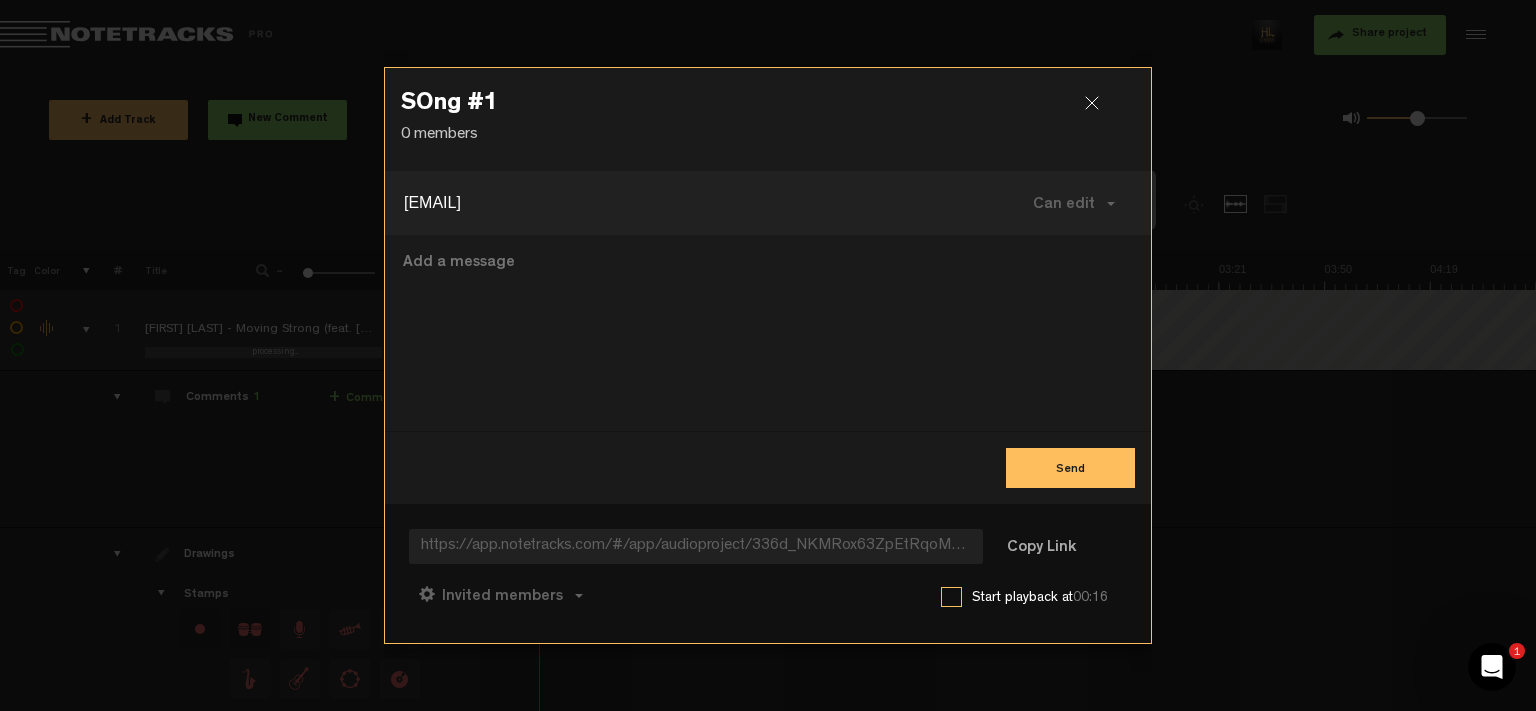 type on "lecterjihad@gmail.com" 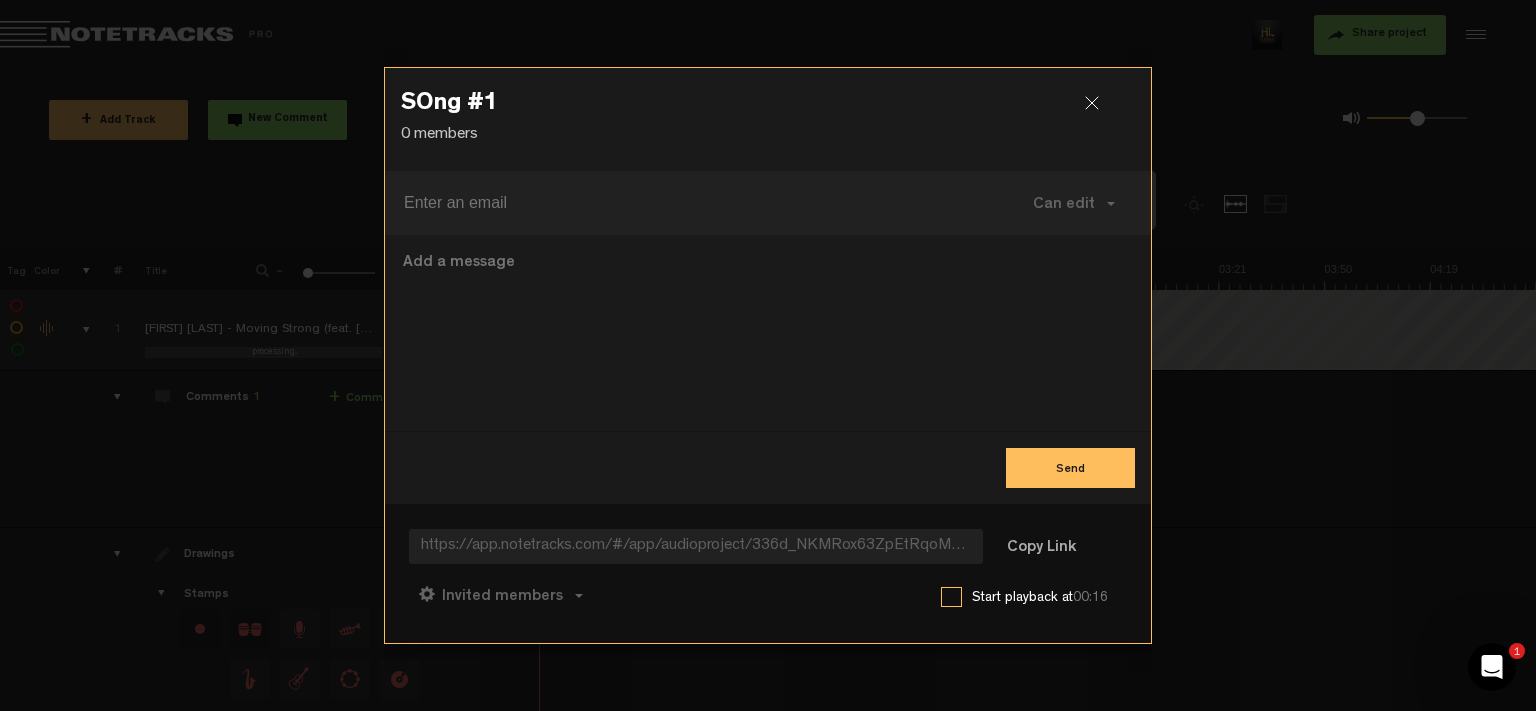 click on "Send" at bounding box center (1070, 468) 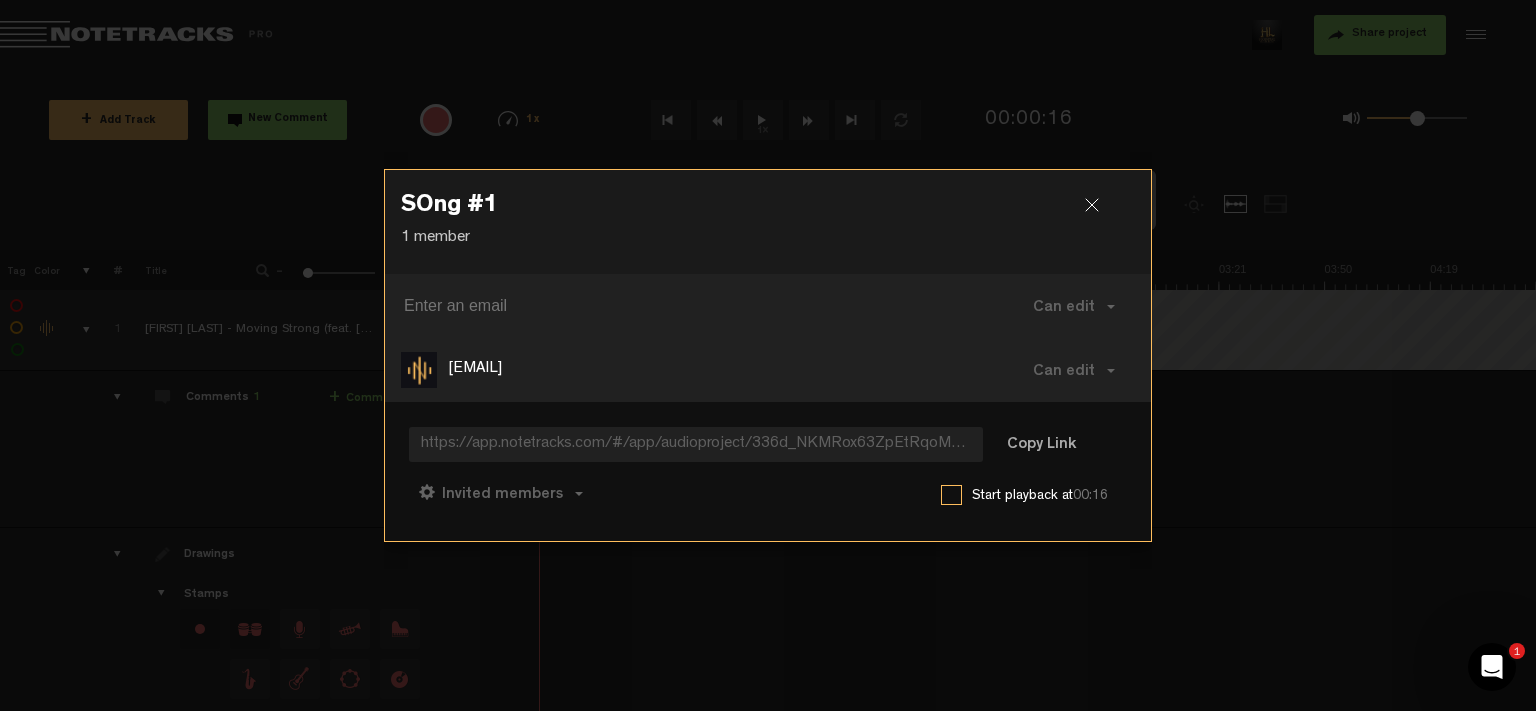 click at bounding box center (1100, 213) 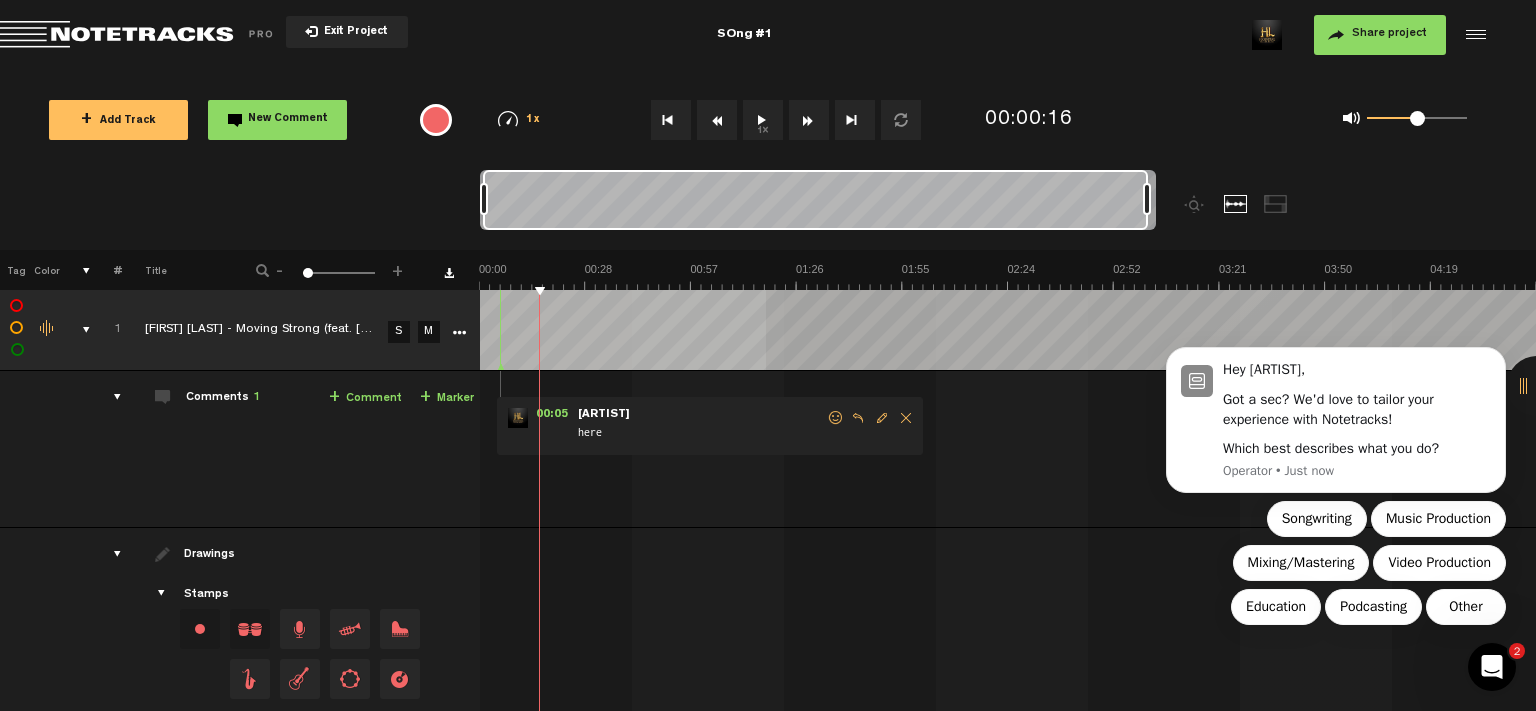 scroll, scrollTop: 0, scrollLeft: 0, axis: both 